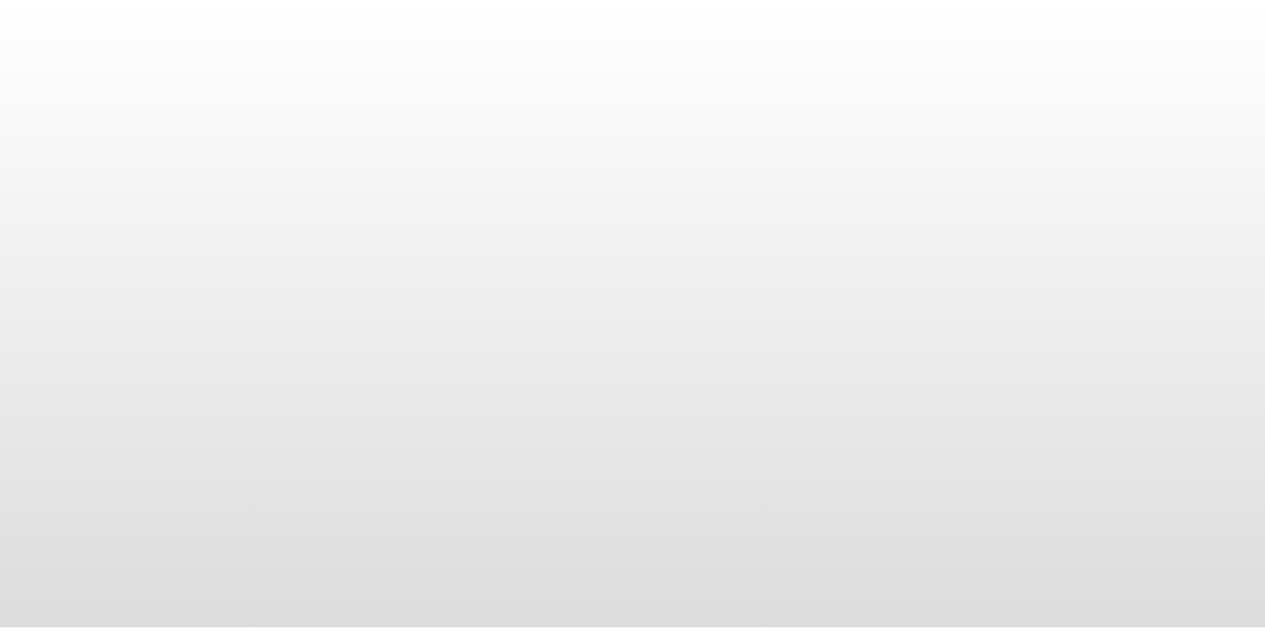 scroll, scrollTop: 0, scrollLeft: 0, axis: both 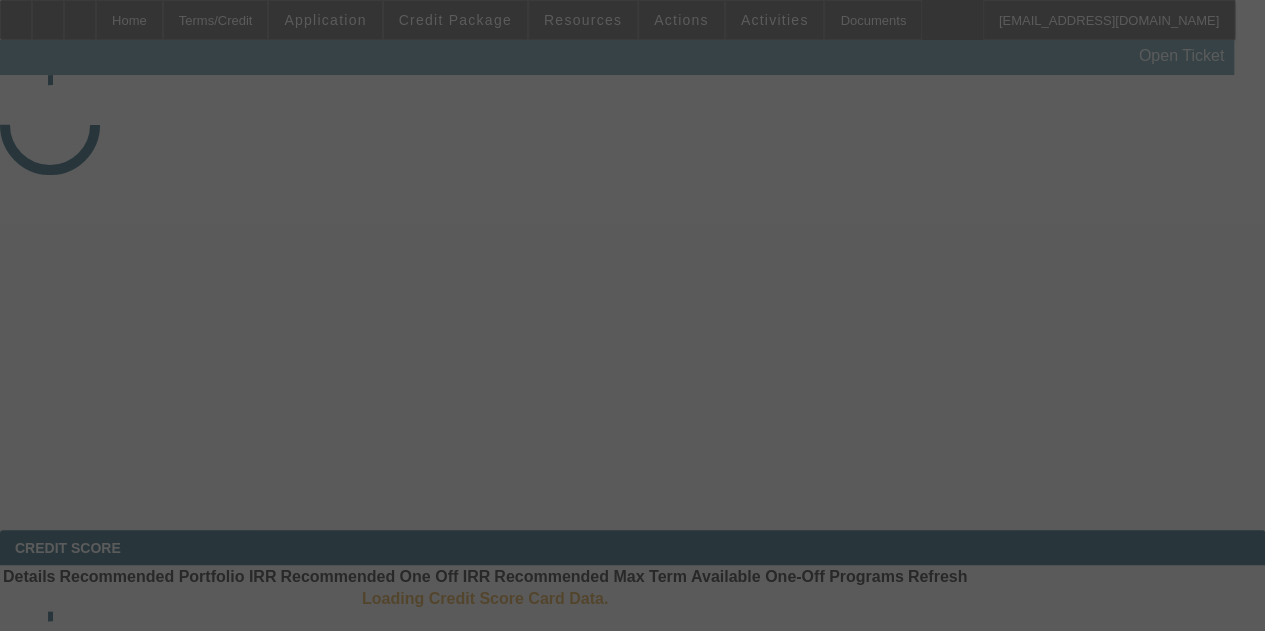 select on "3" 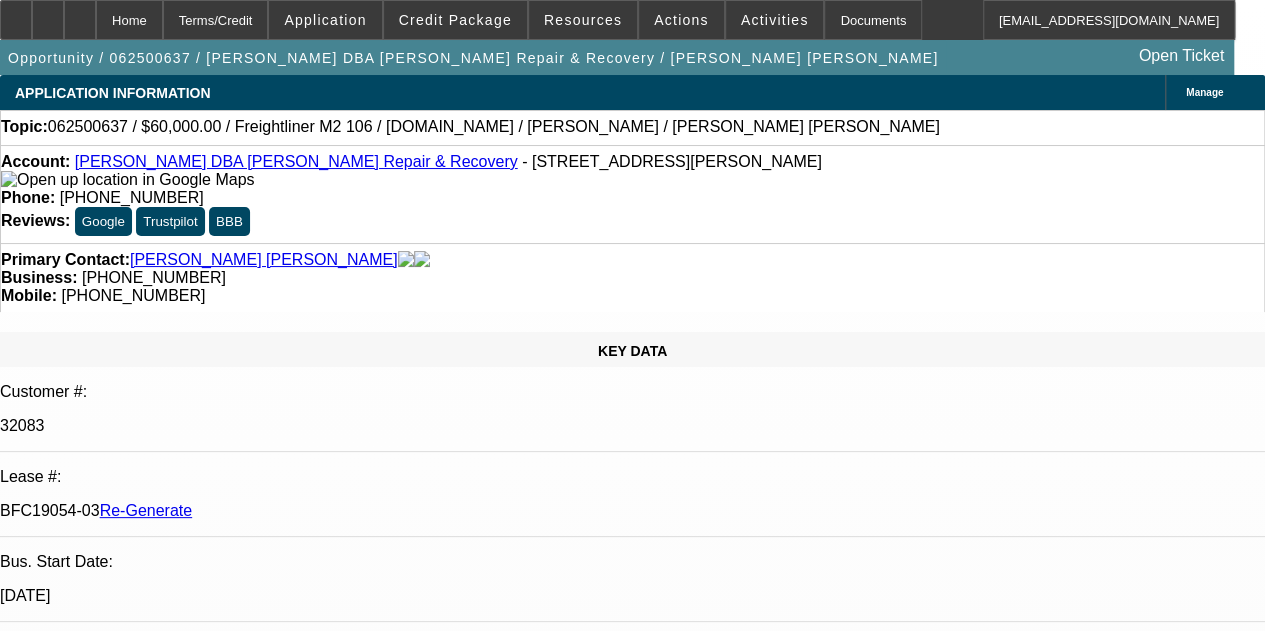 select on "0" 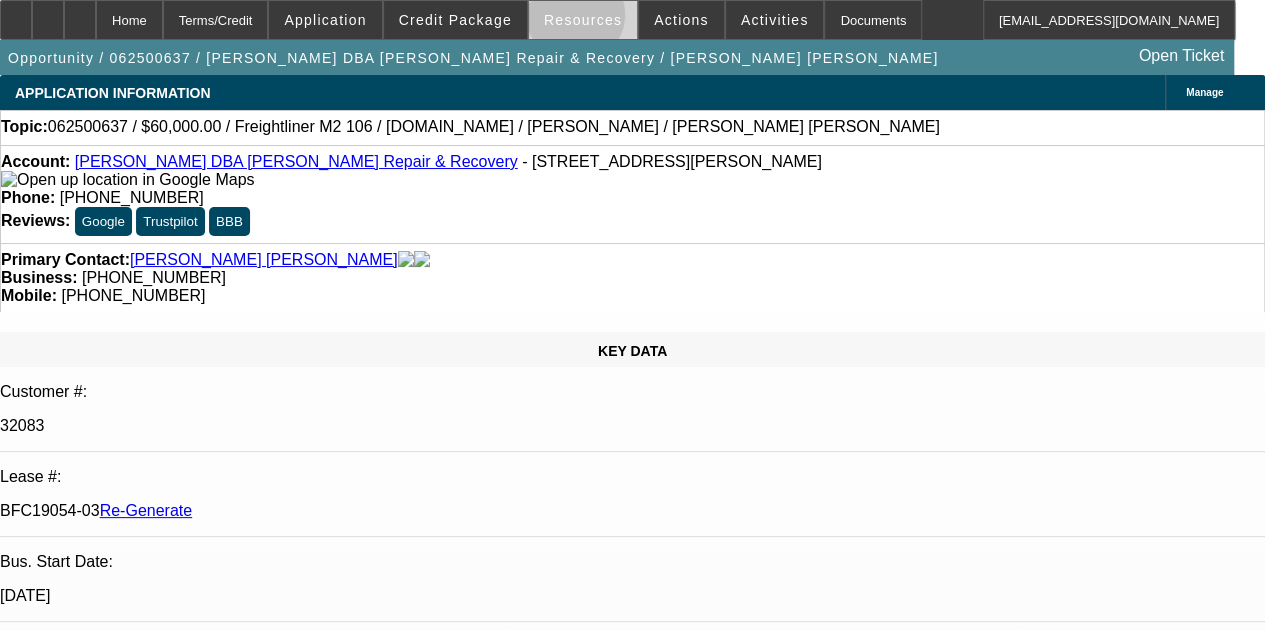 click on "Resources" at bounding box center [583, 20] 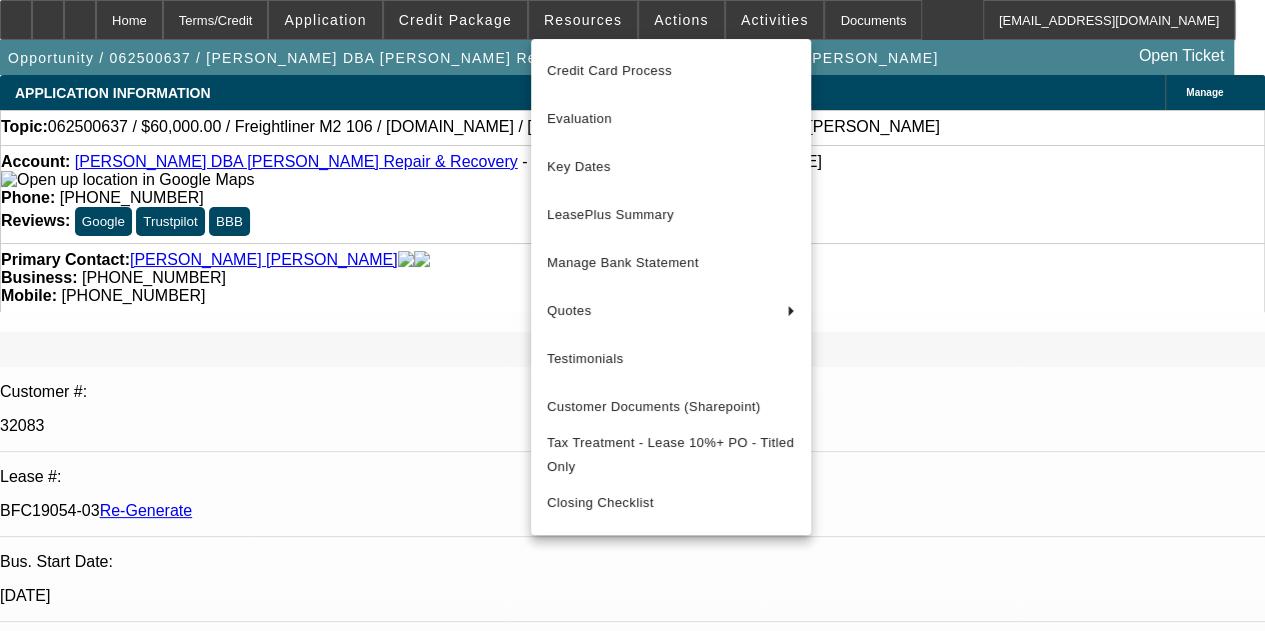 click at bounding box center (632, 315) 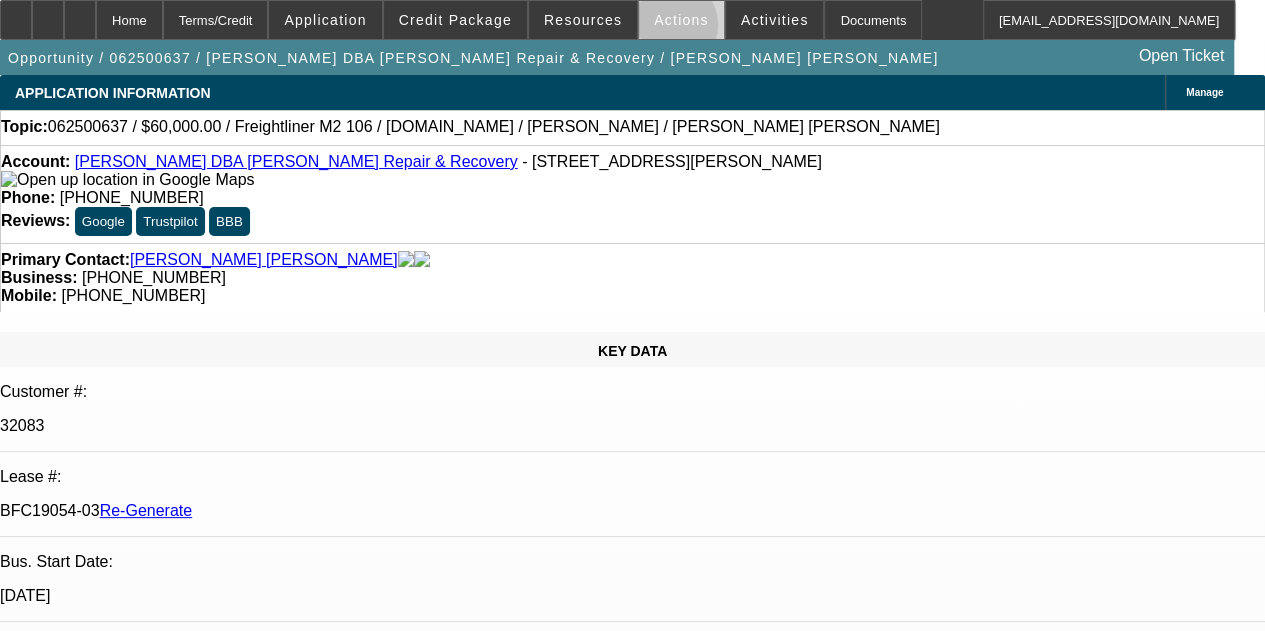 click at bounding box center (681, 20) 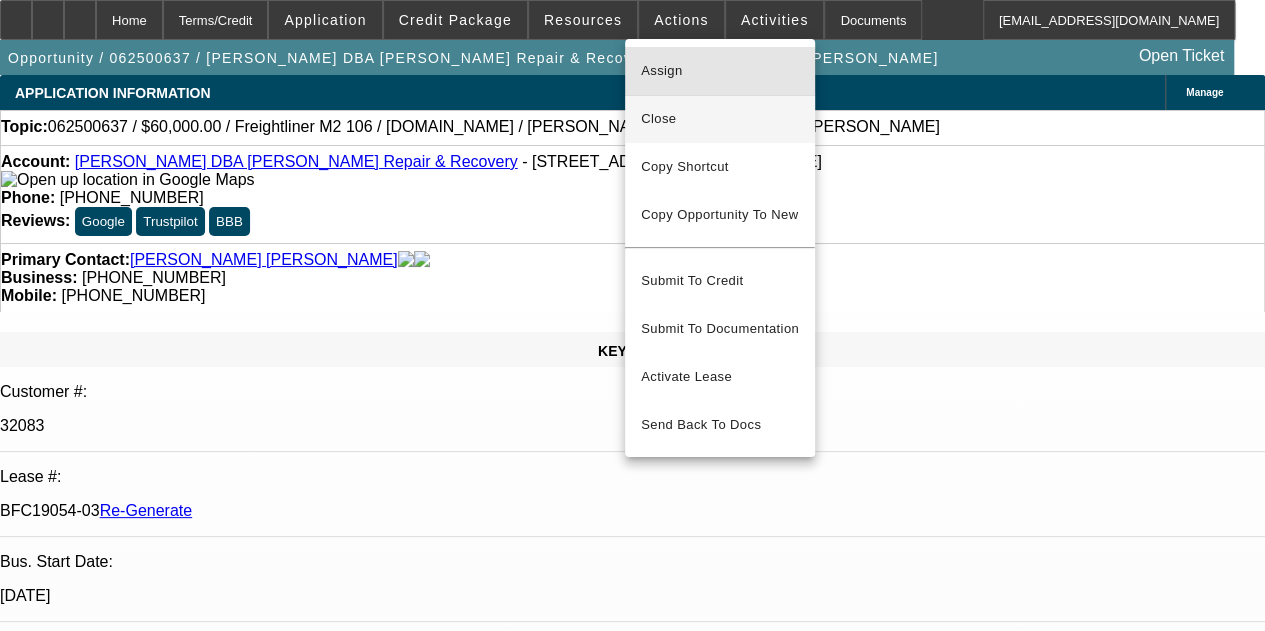 drag, startPoint x: 662, startPoint y: 73, endPoint x: 664, endPoint y: 135, distance: 62.03225 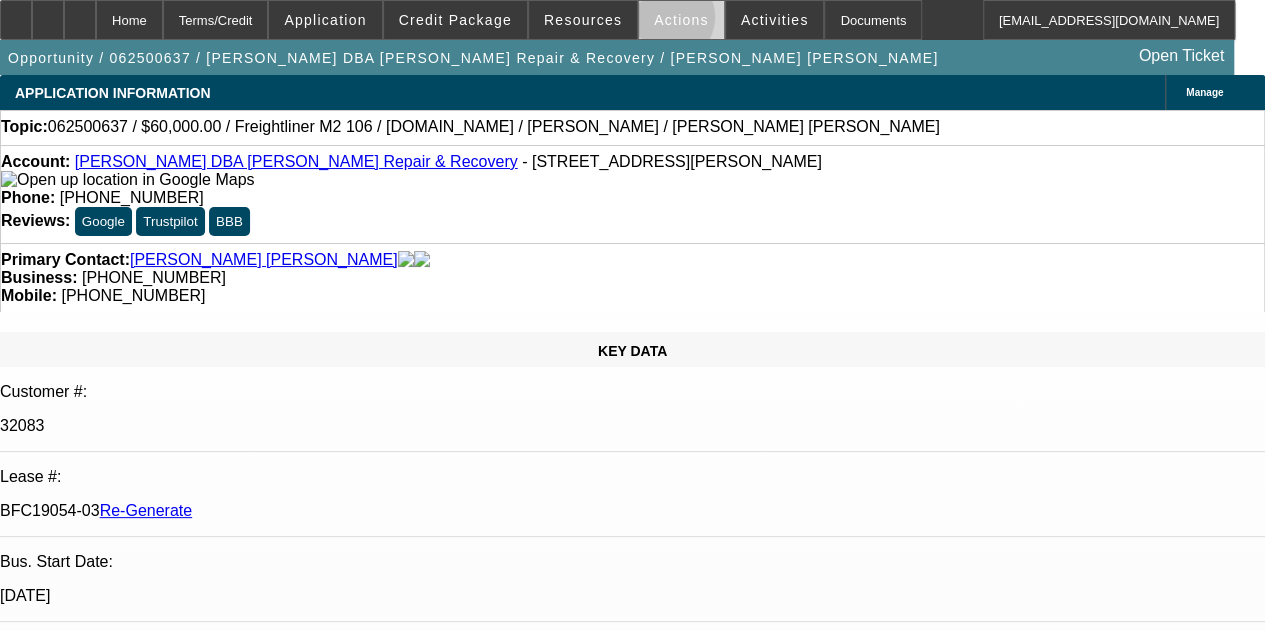 click on "Actions" at bounding box center (681, 20) 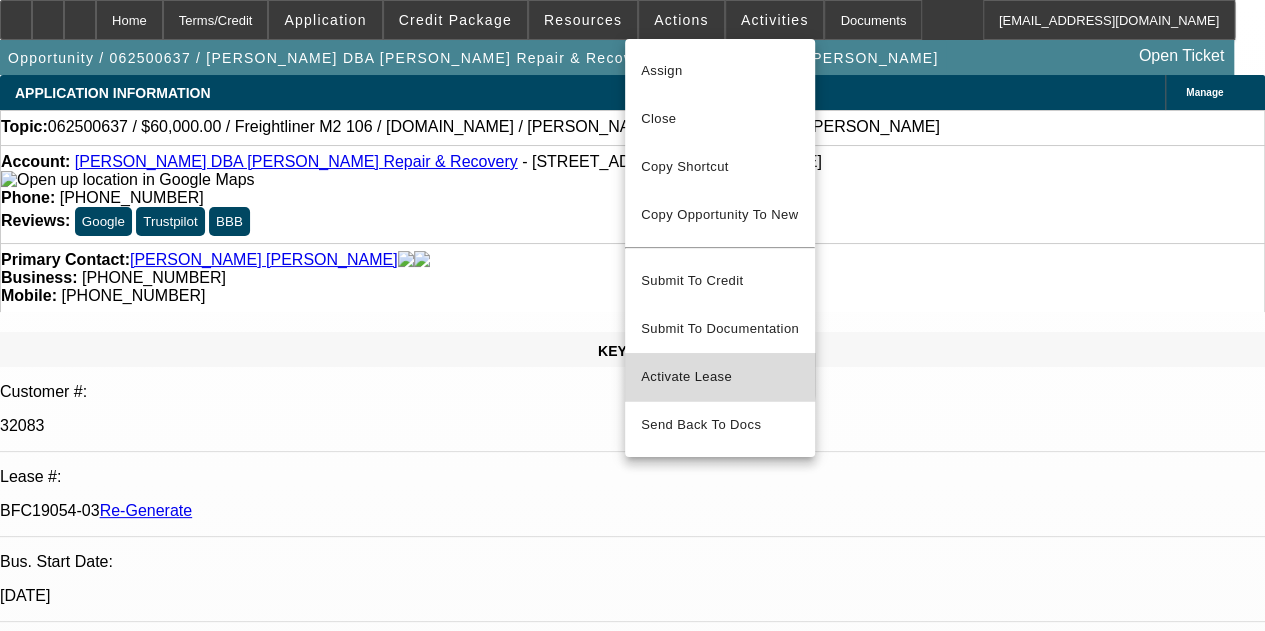click on "Activate Lease" at bounding box center (720, 377) 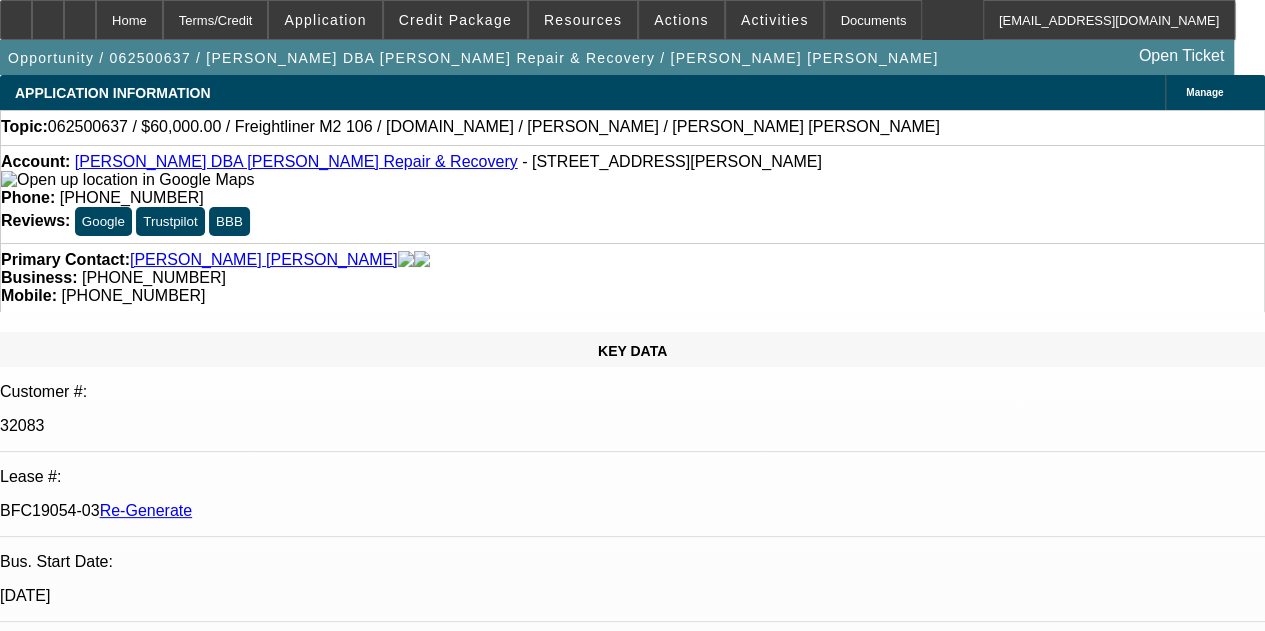 click on "APPLICATION INFORMATION
Manage" 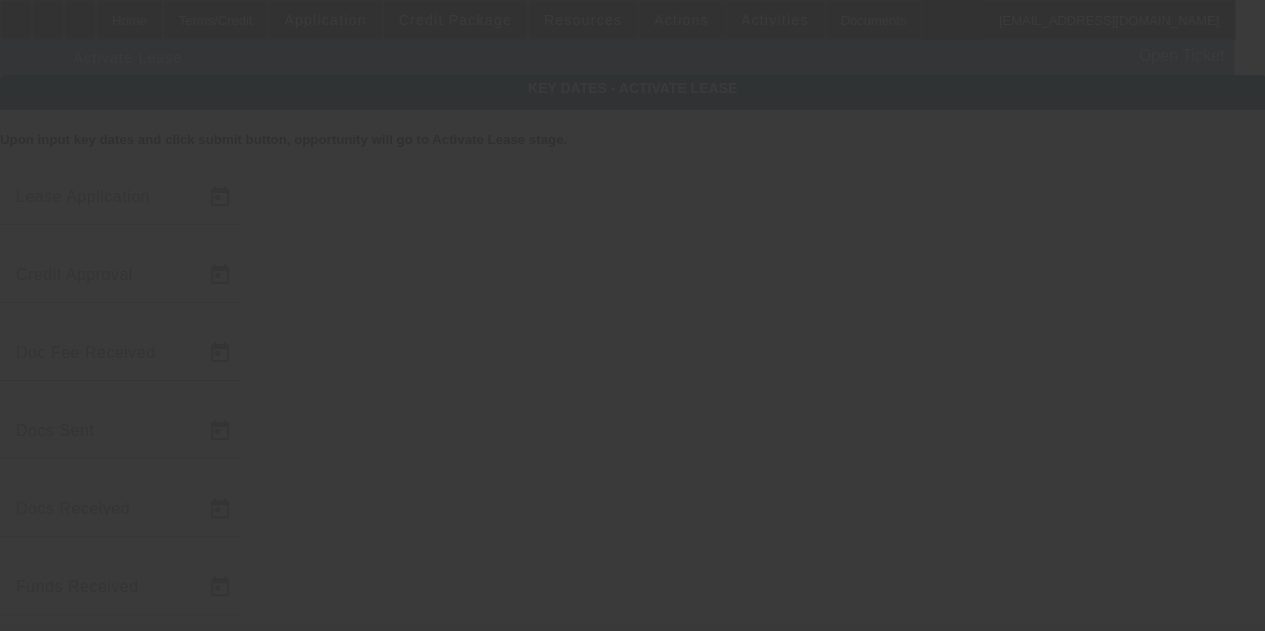 type on "6/25/2025" 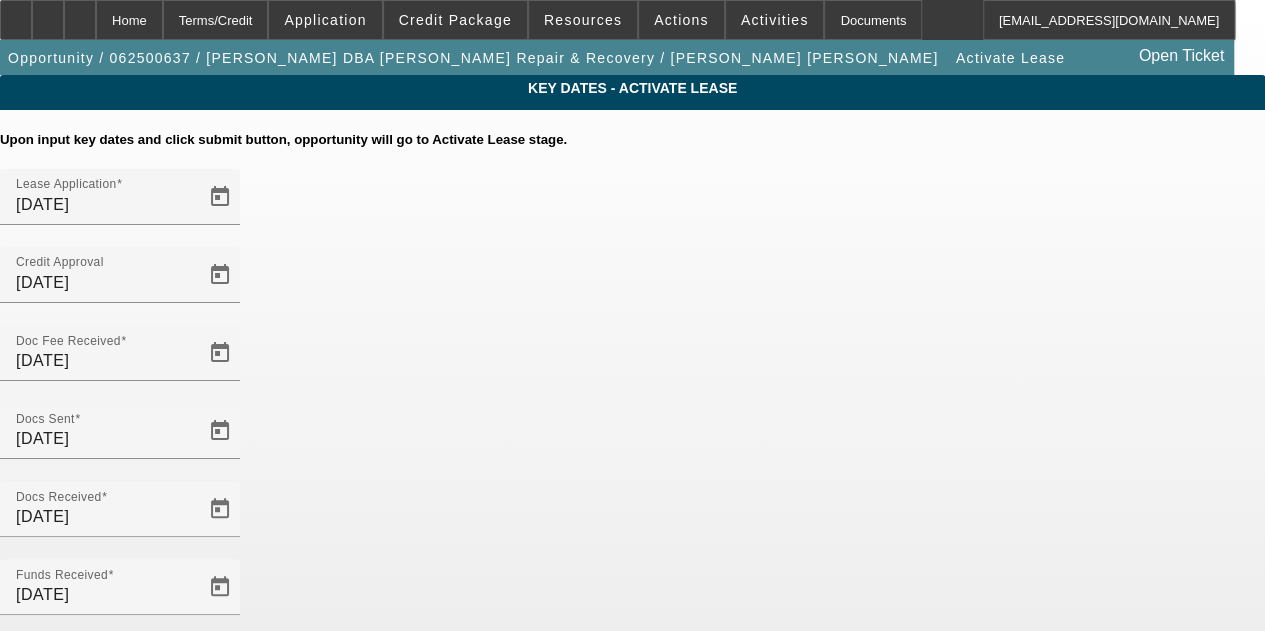 click 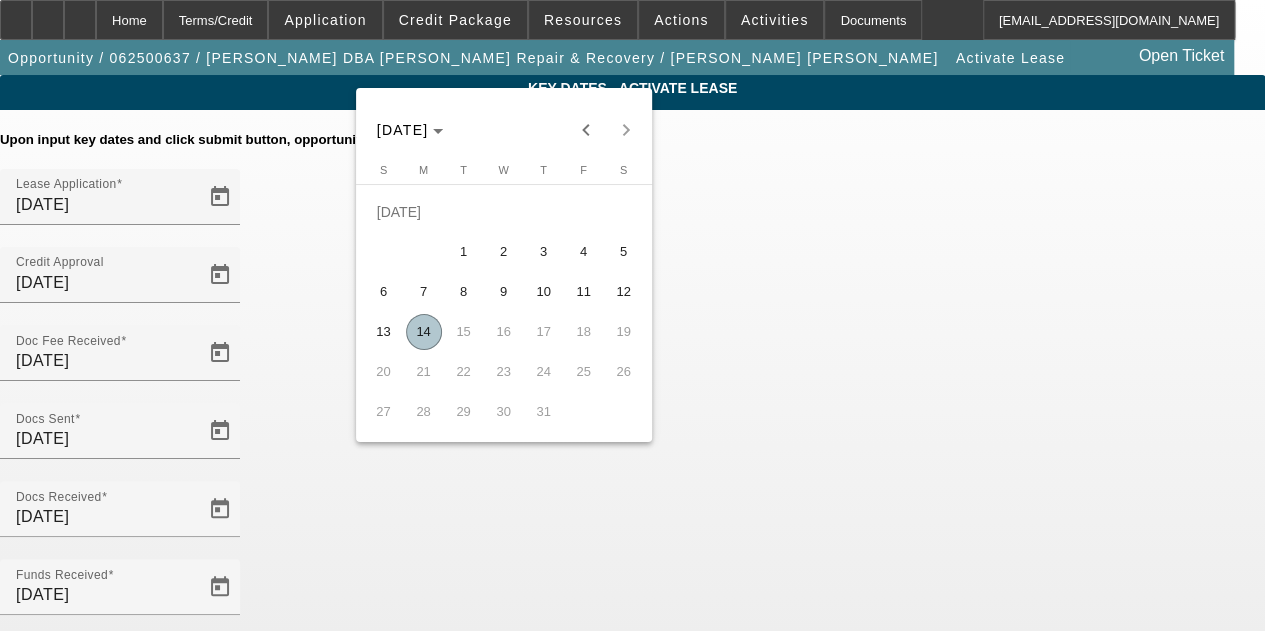 click on "14" at bounding box center [424, 332] 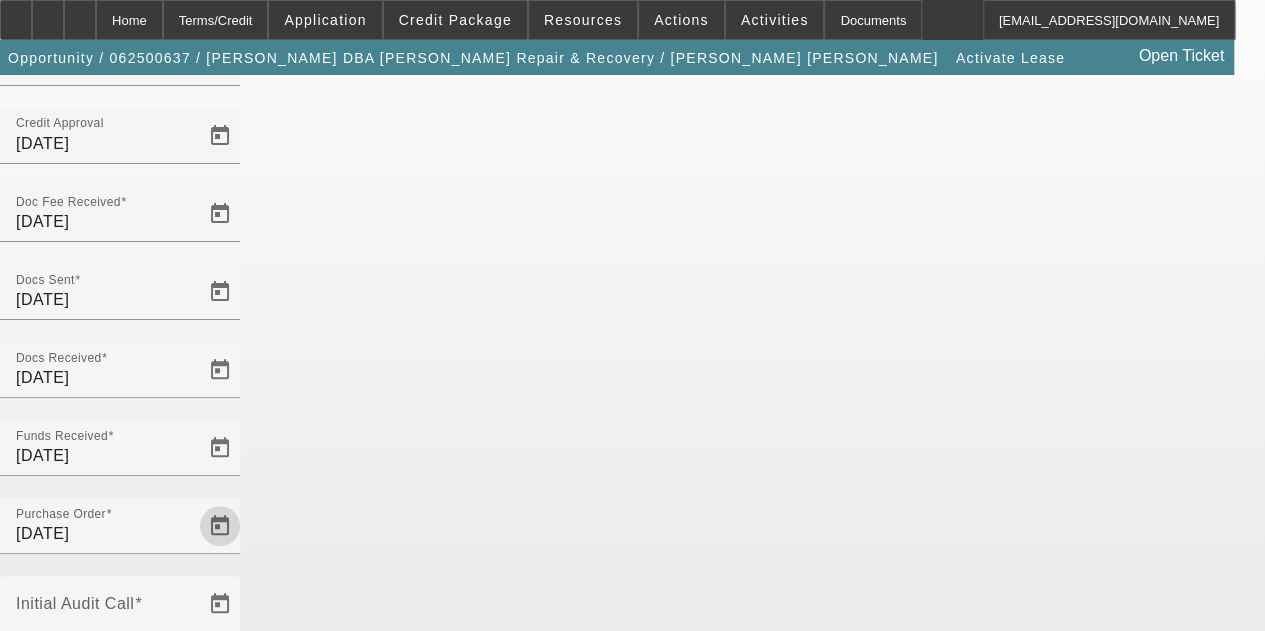 scroll, scrollTop: 144, scrollLeft: 0, axis: vertical 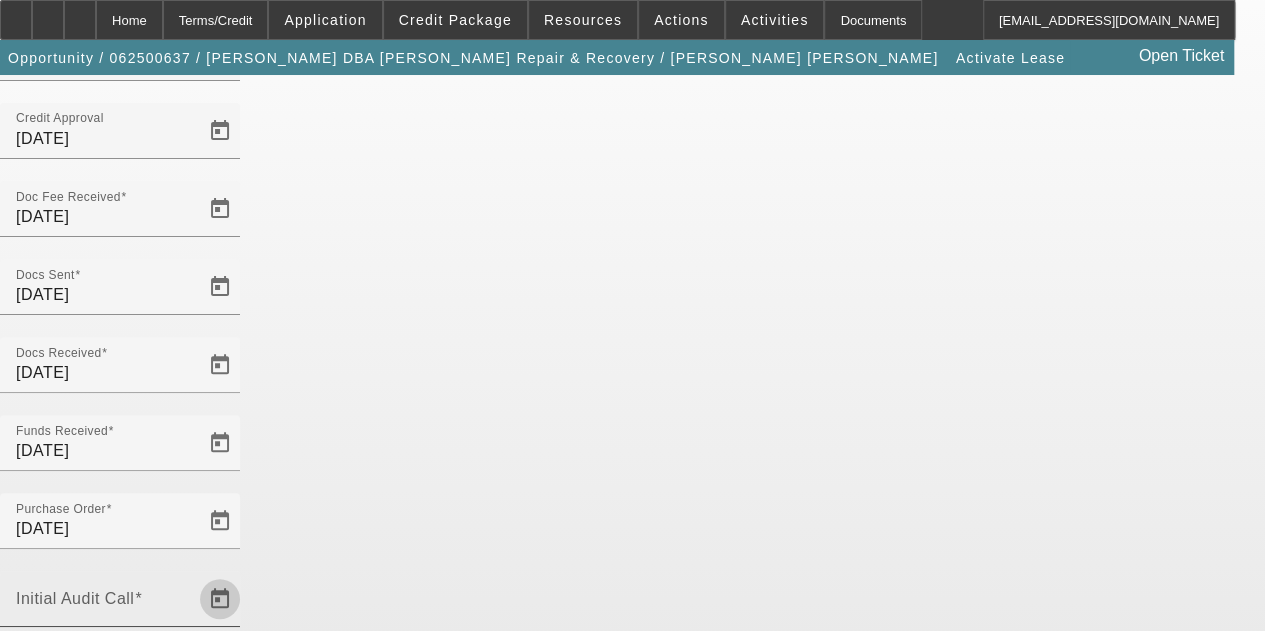 click 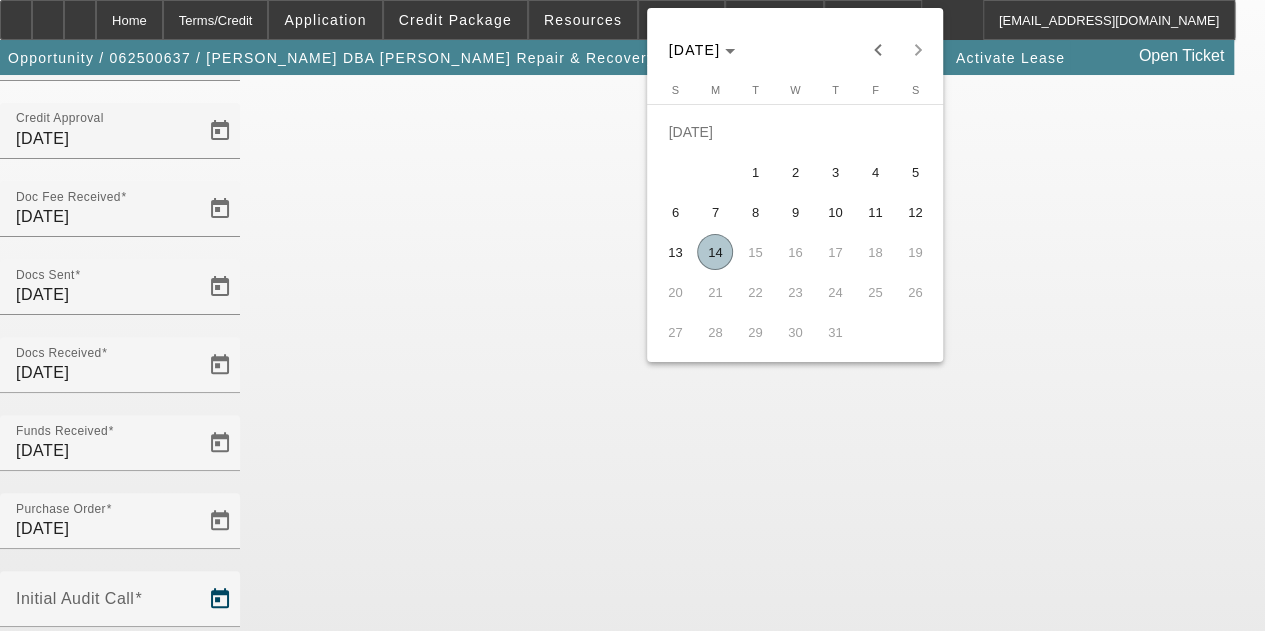 click on "14" at bounding box center [715, 252] 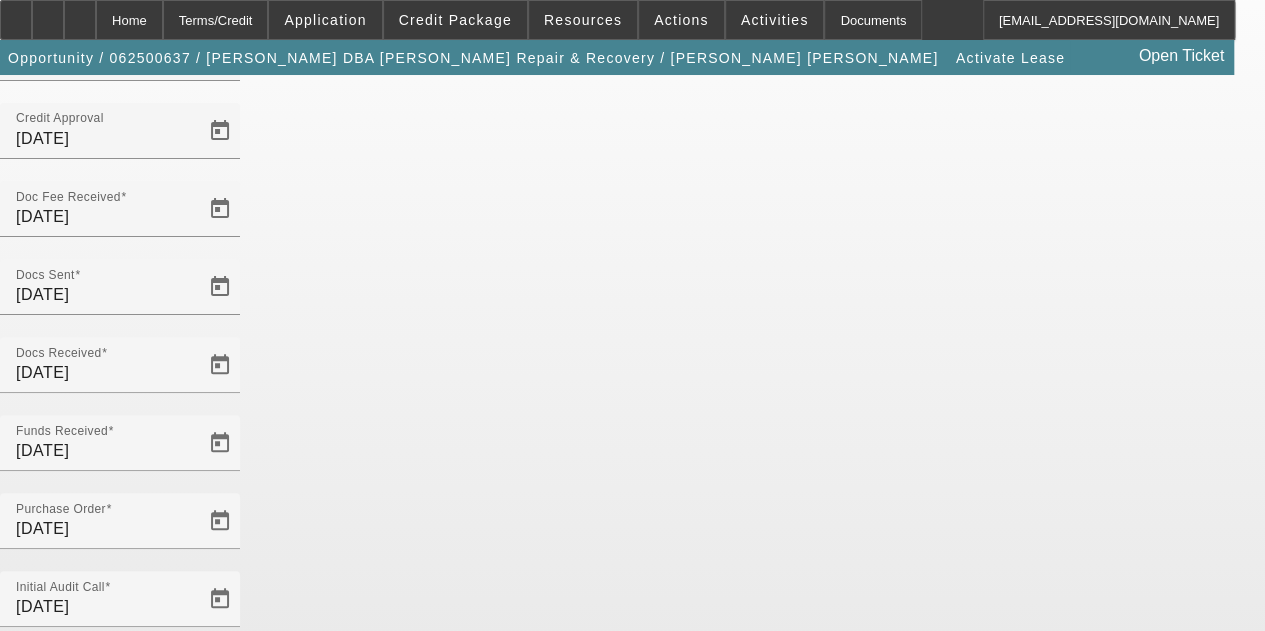 click 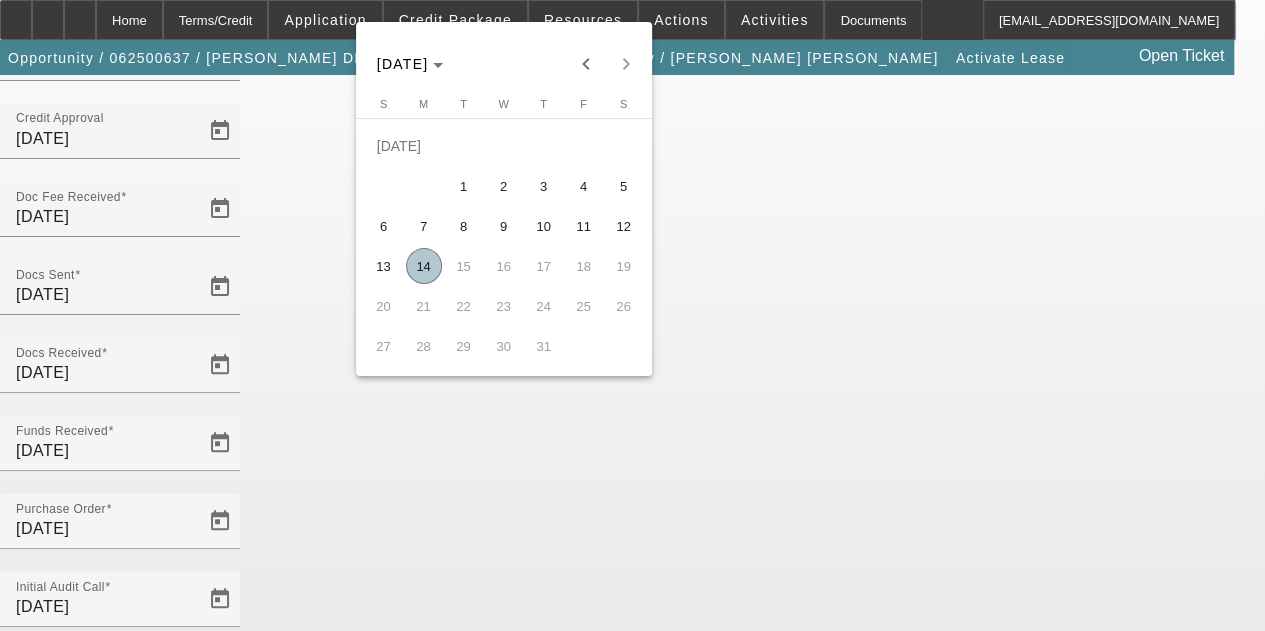 click on "14" at bounding box center [424, 266] 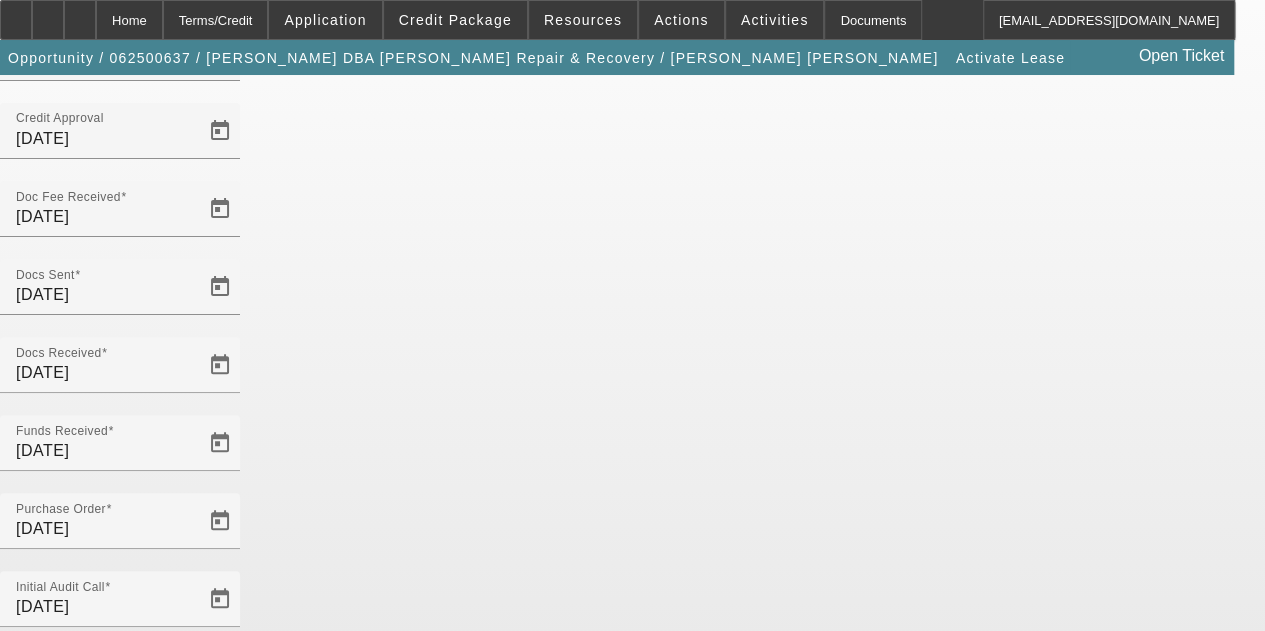 scroll, scrollTop: 206, scrollLeft: 0, axis: vertical 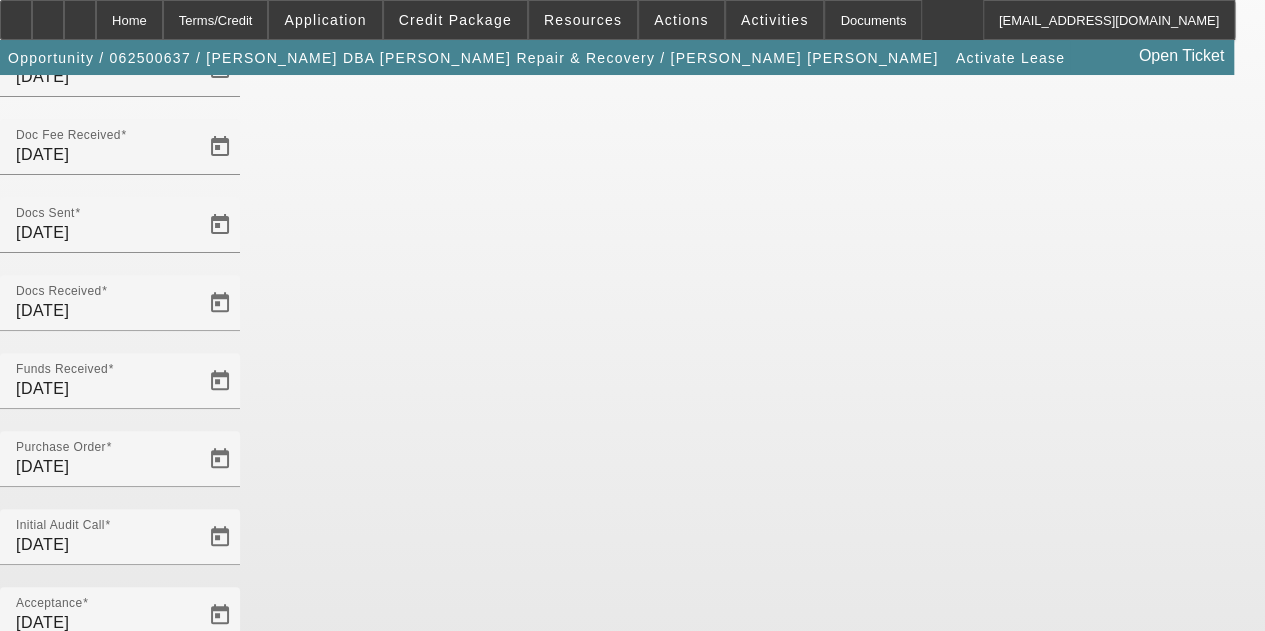click on "Save" 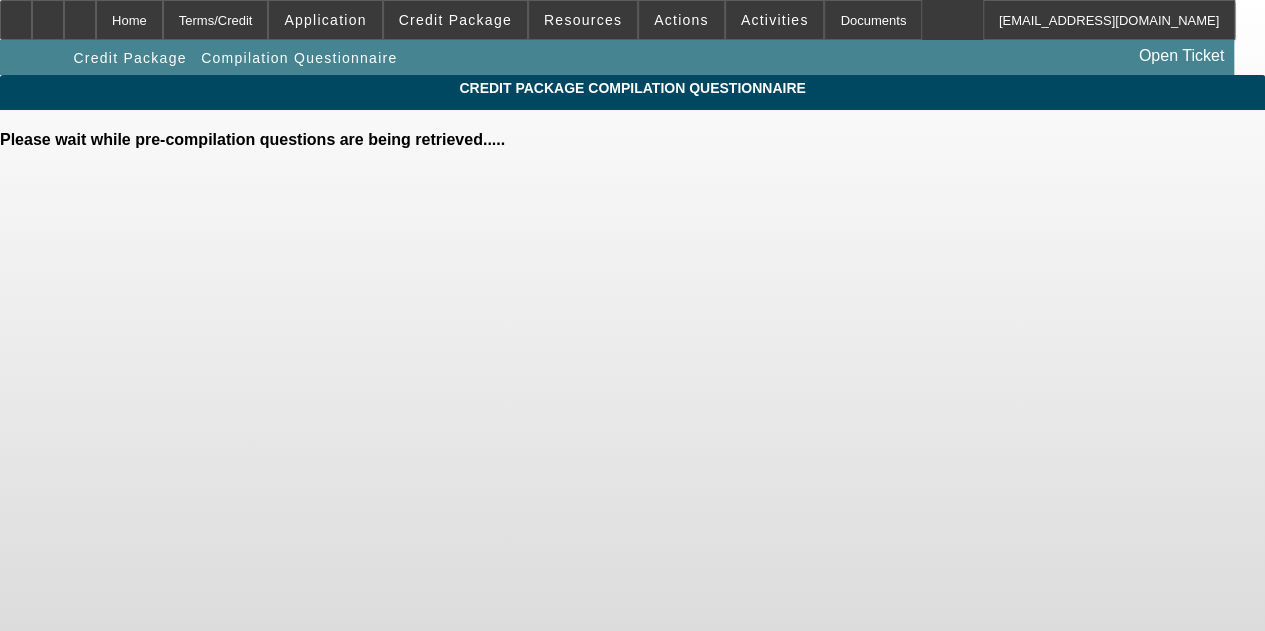 scroll, scrollTop: 0, scrollLeft: 0, axis: both 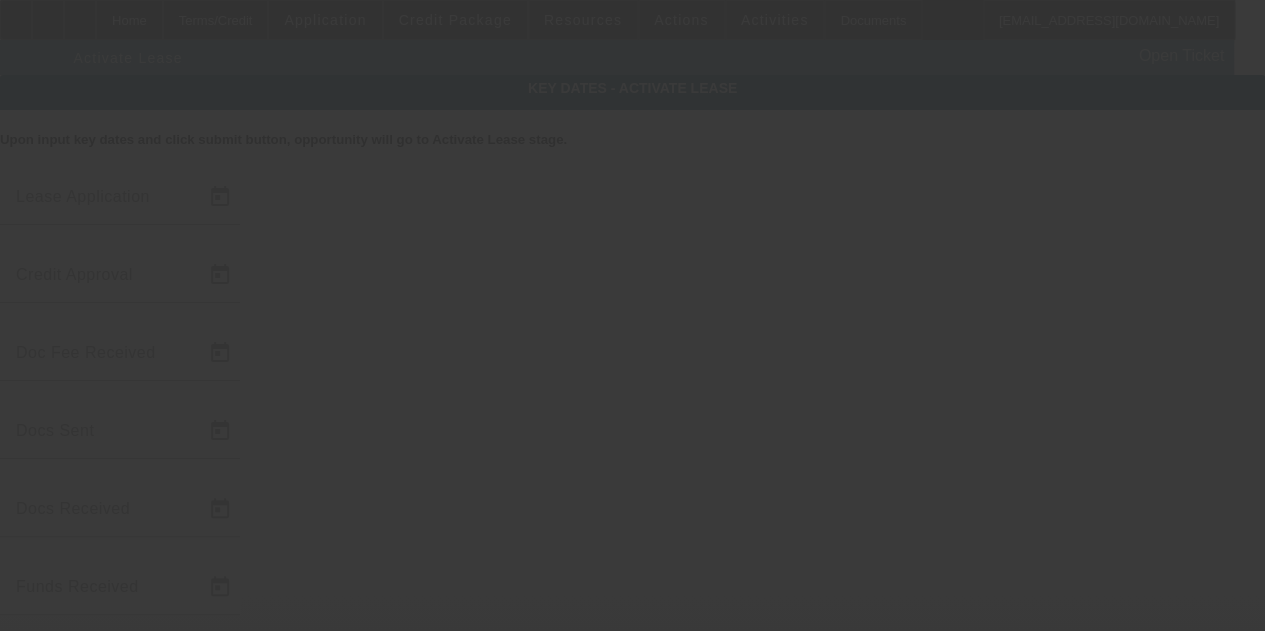 type on "6/25/2025" 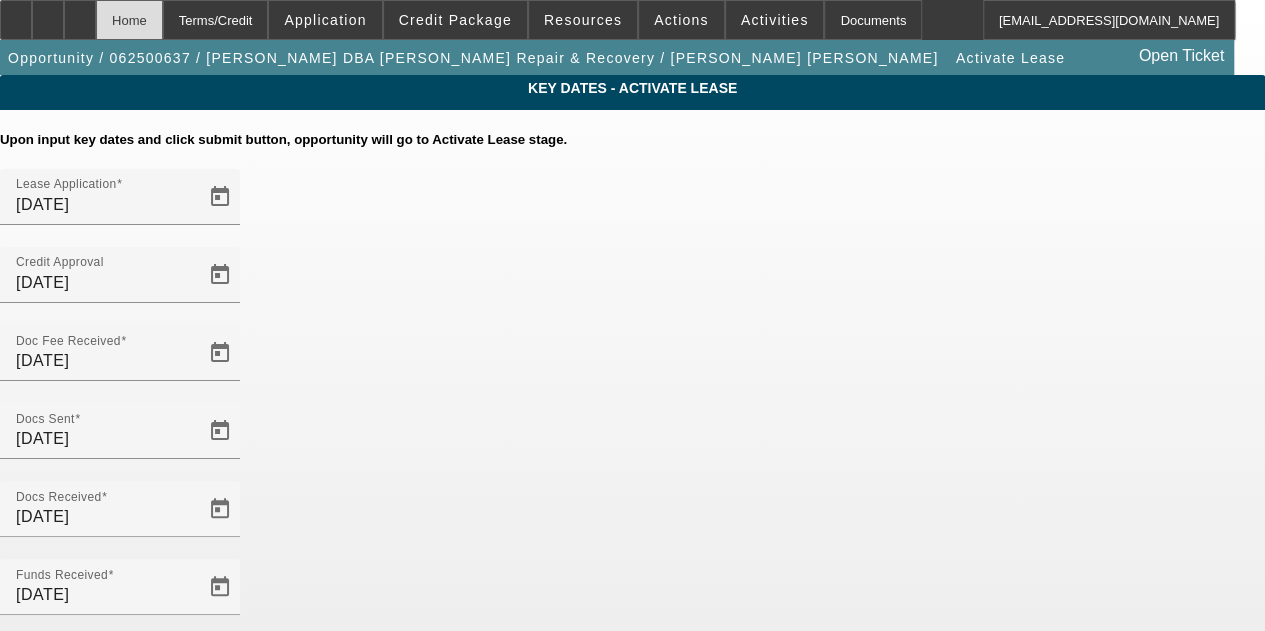 drag, startPoint x: 204, startPoint y: 26, endPoint x: 173, endPoint y: 21, distance: 31.400637 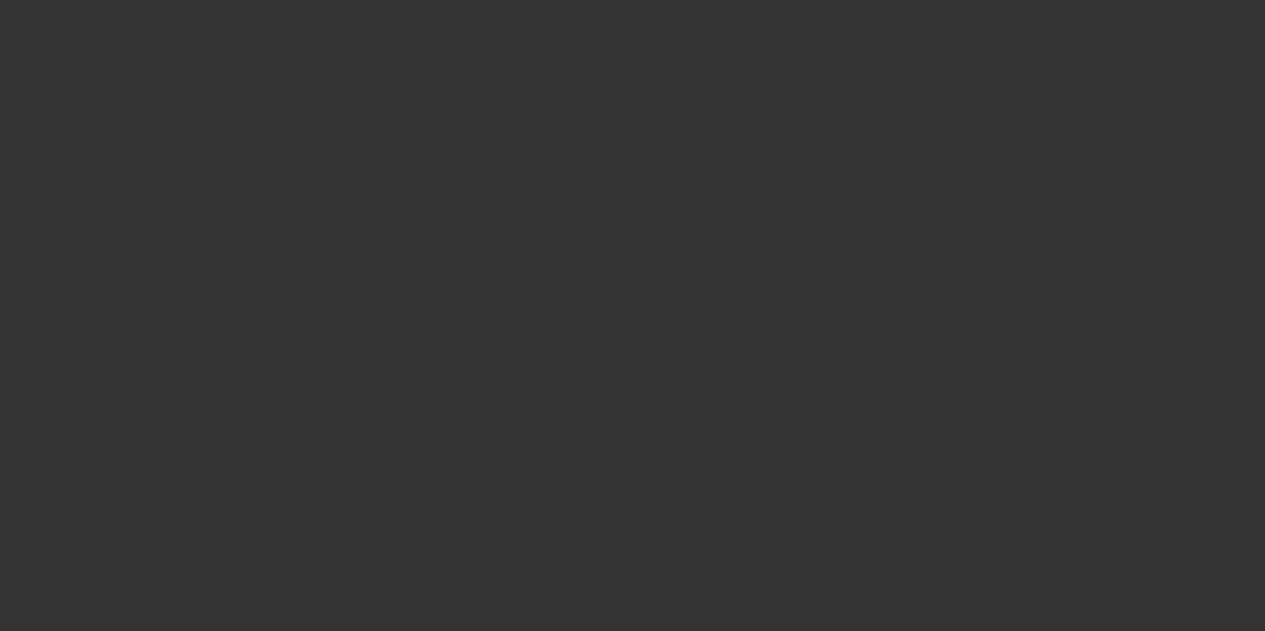 click 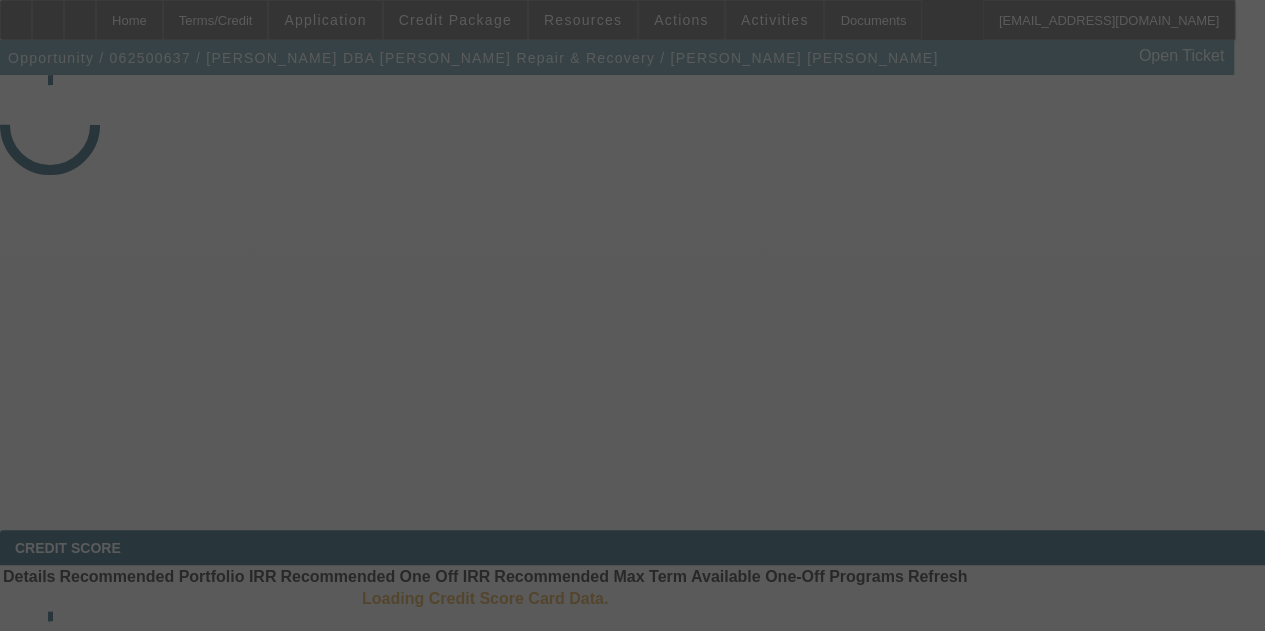 select on "4" 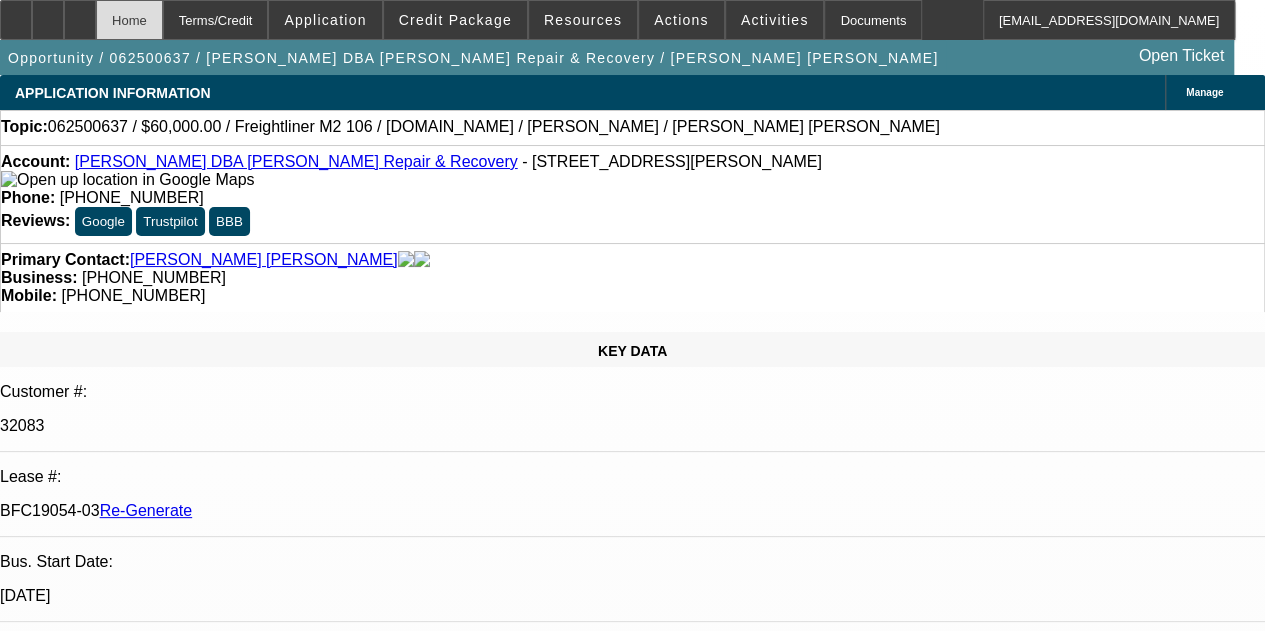 select on "0" 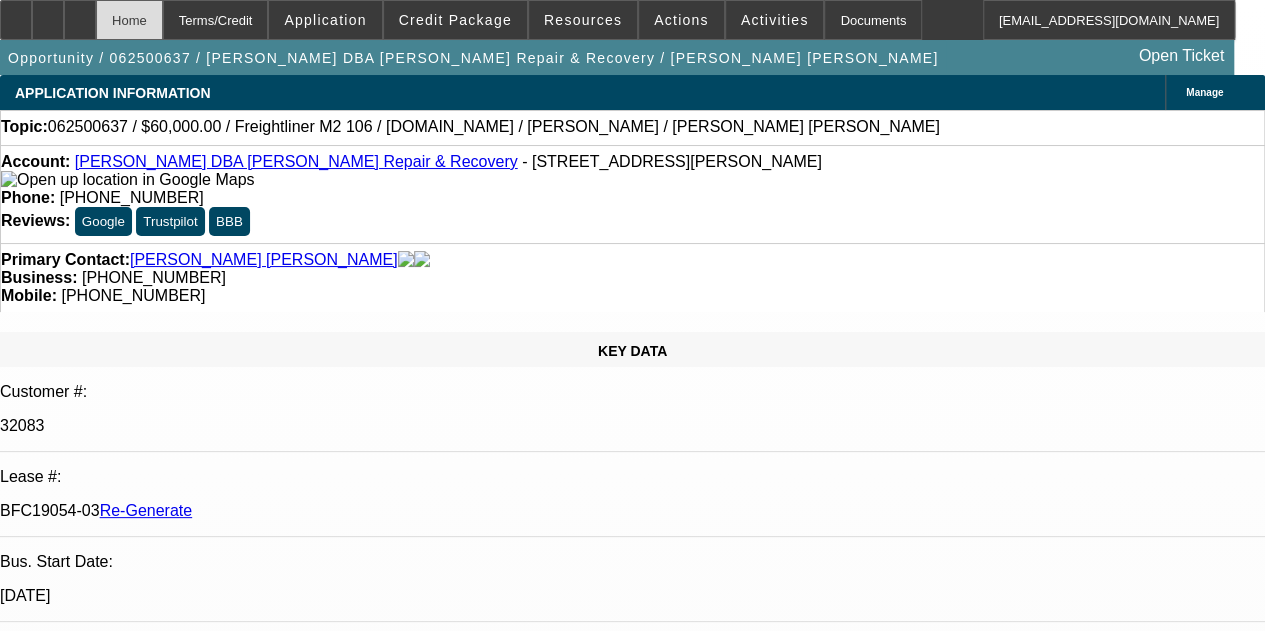click on "Home" at bounding box center (129, 20) 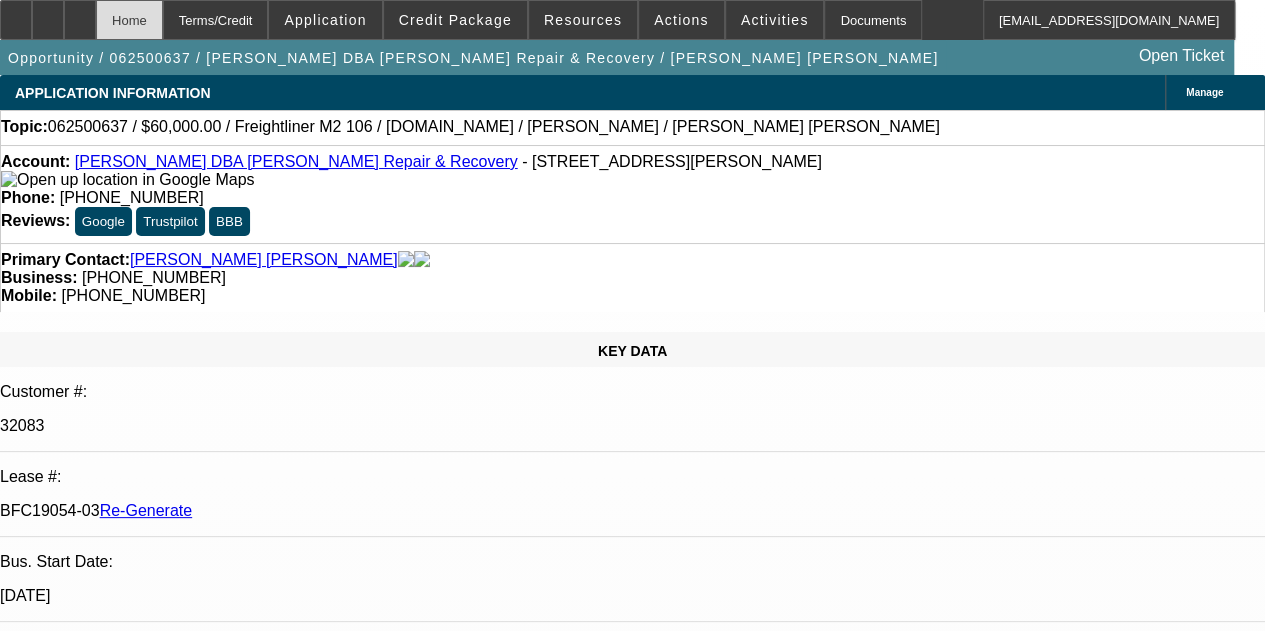click on "Home" at bounding box center (129, 20) 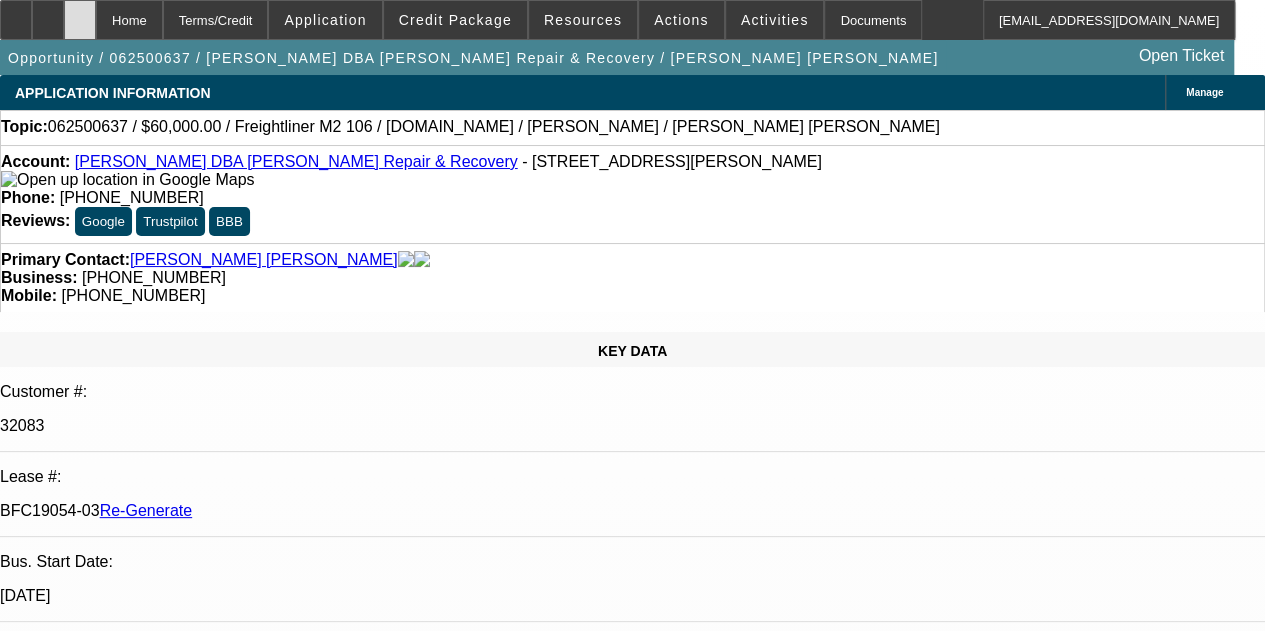 click at bounding box center [80, 13] 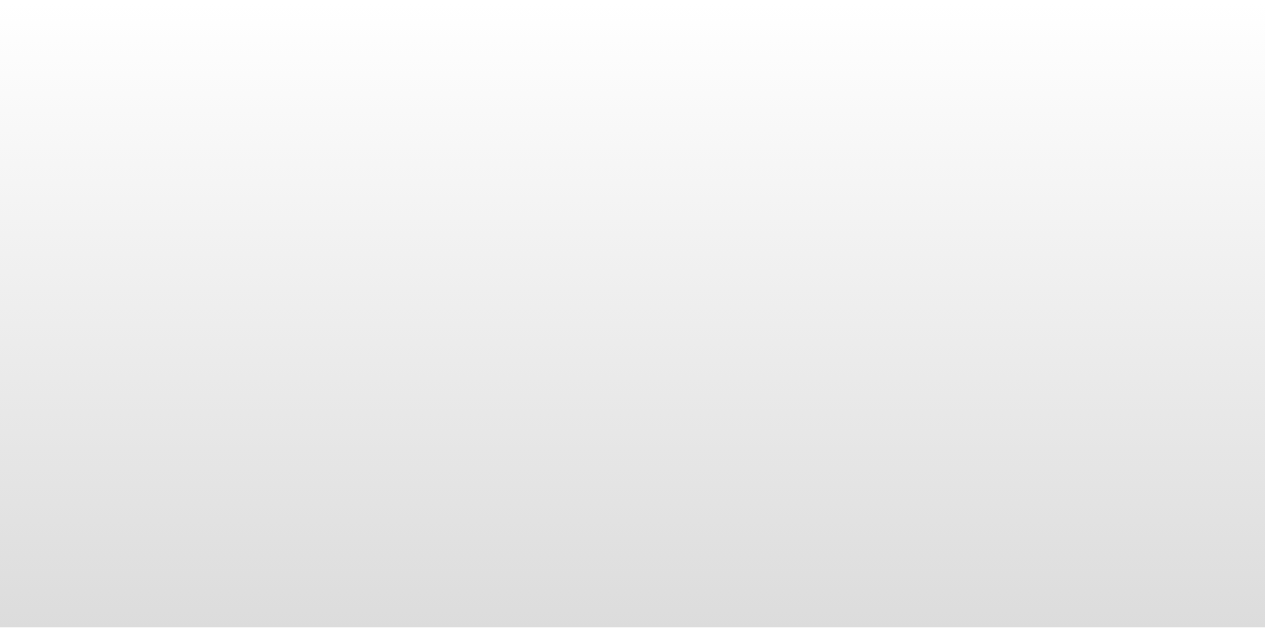 scroll, scrollTop: 0, scrollLeft: 0, axis: both 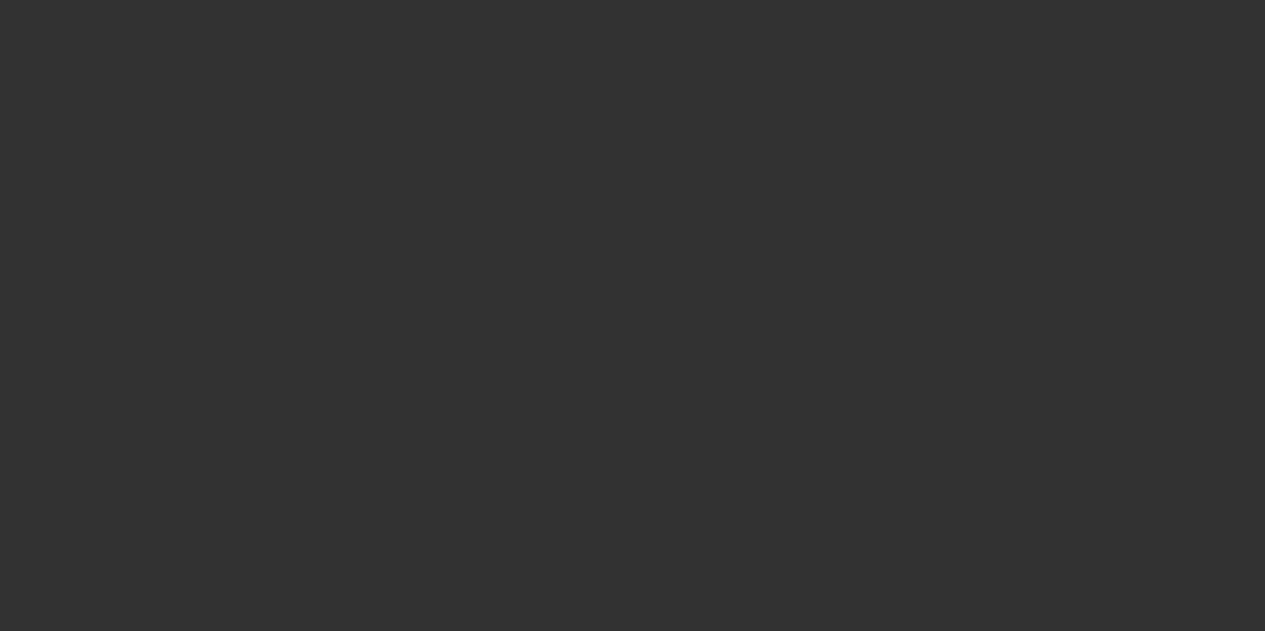 select on "4" 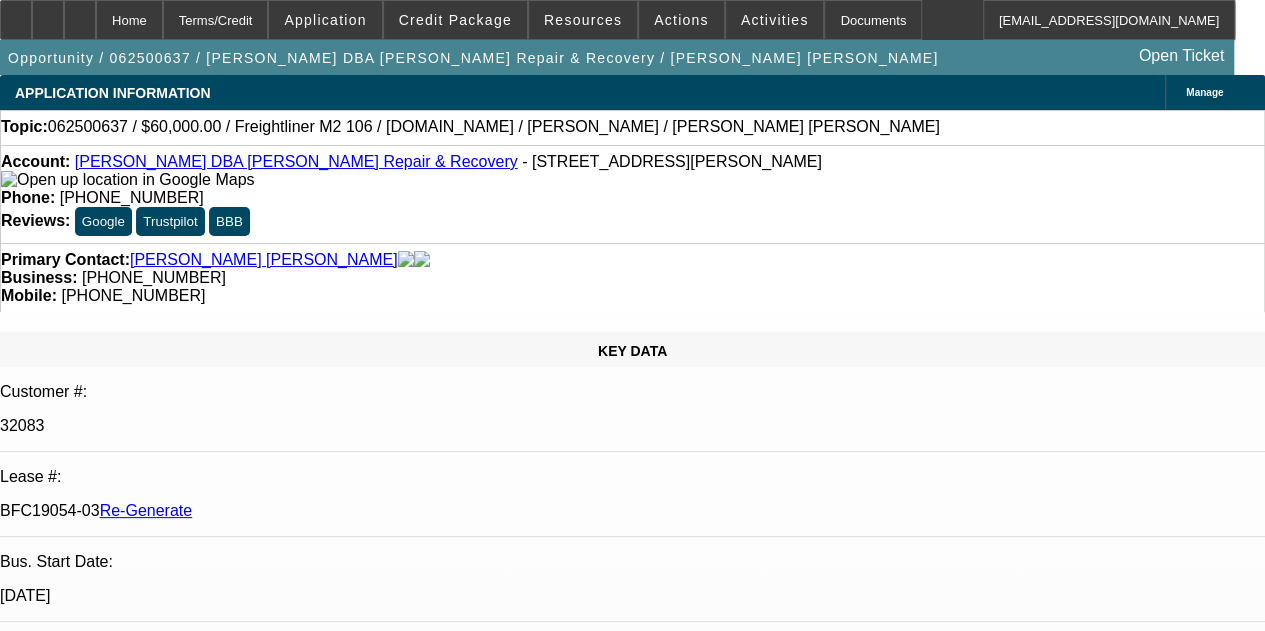 select on "0" 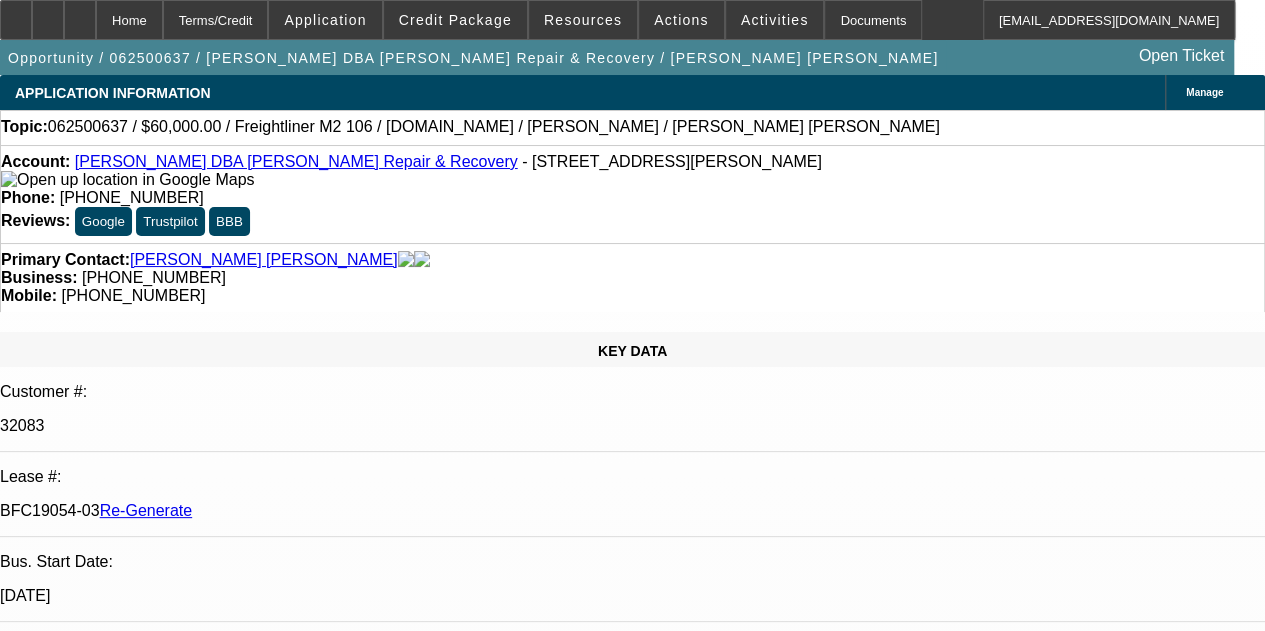 click on "Documents" at bounding box center (873, 20) 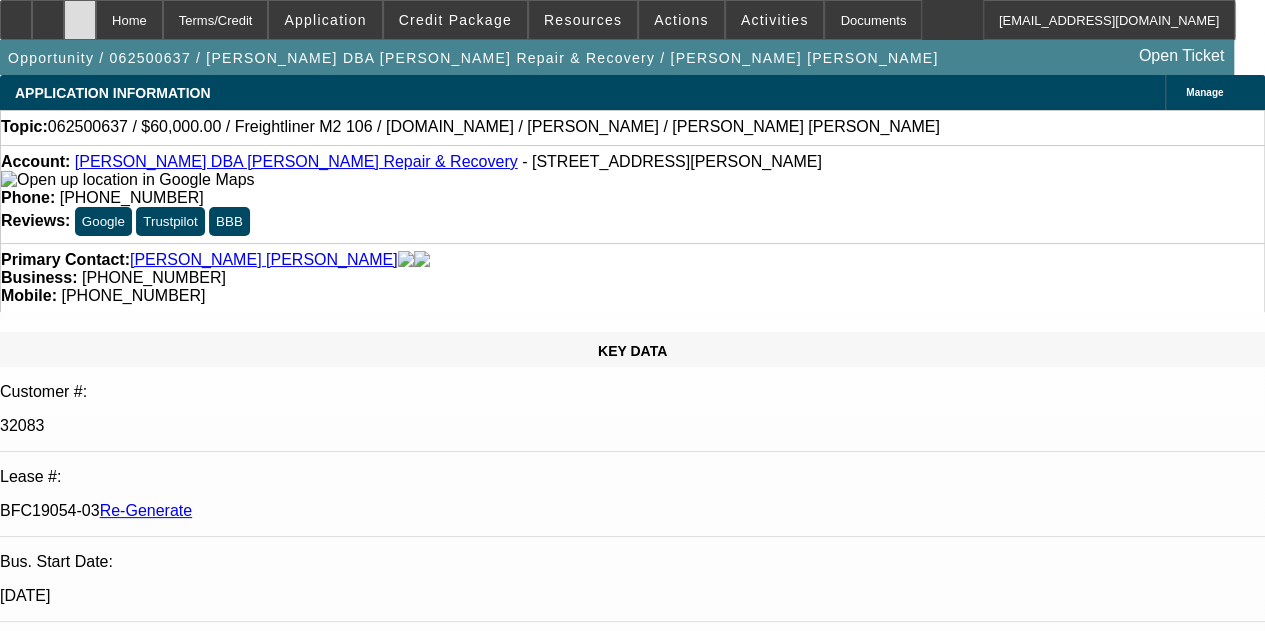 click at bounding box center [80, 20] 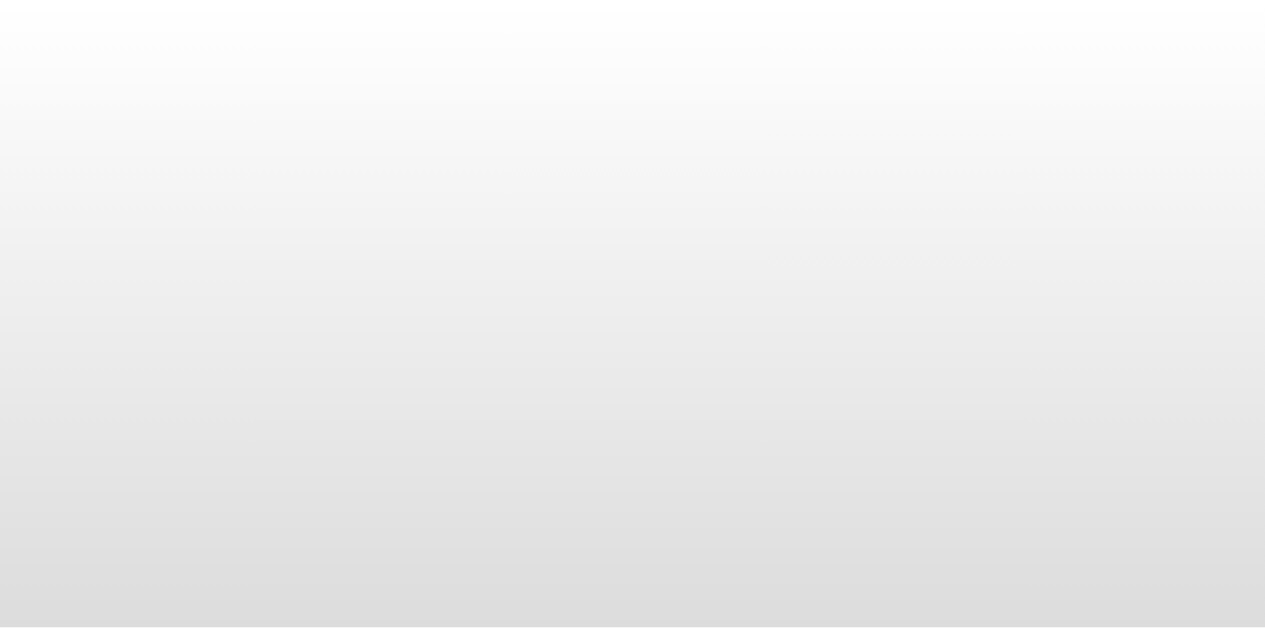 scroll, scrollTop: 0, scrollLeft: 0, axis: both 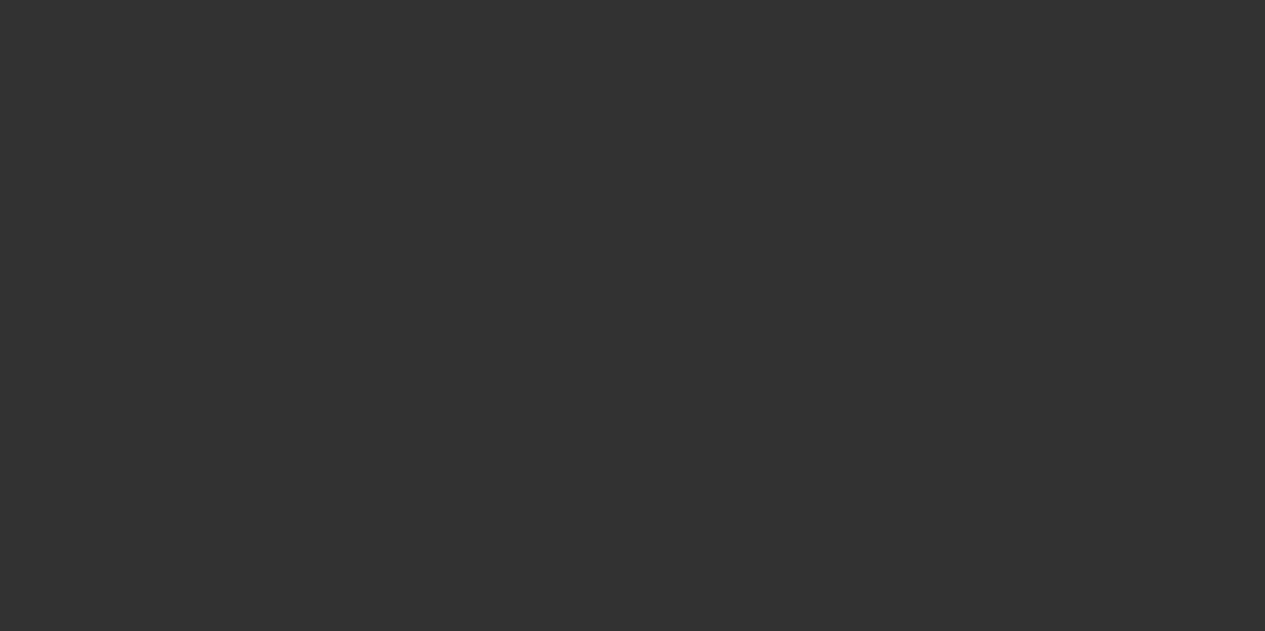 select on "4" 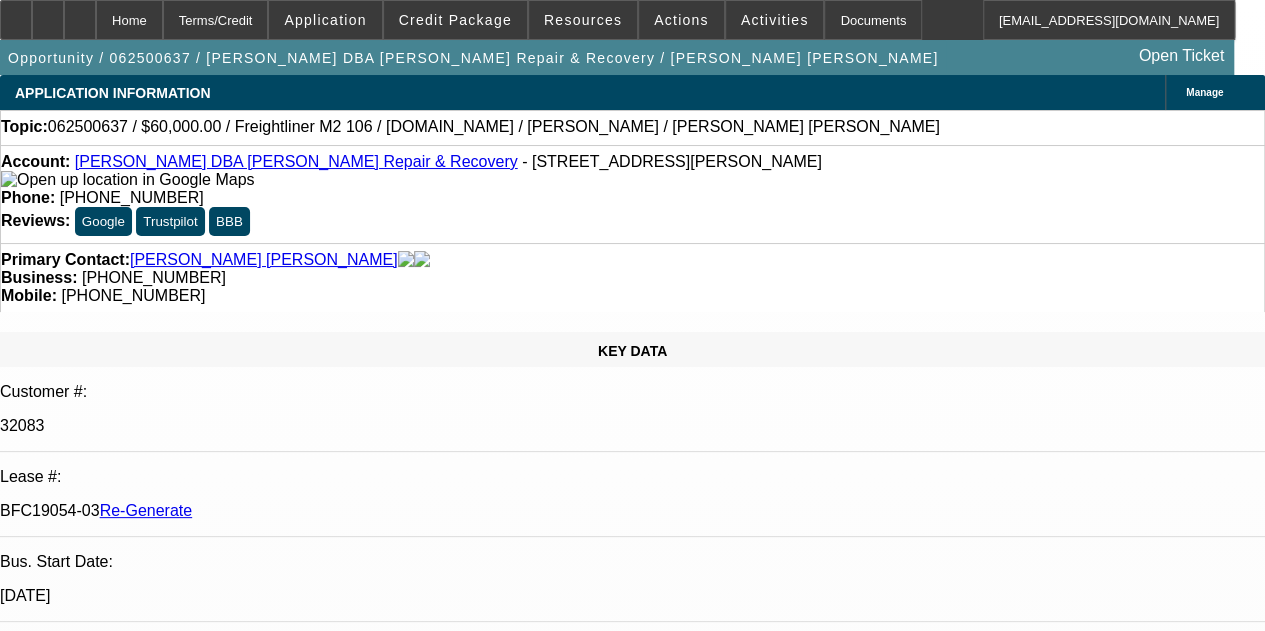 select on "0" 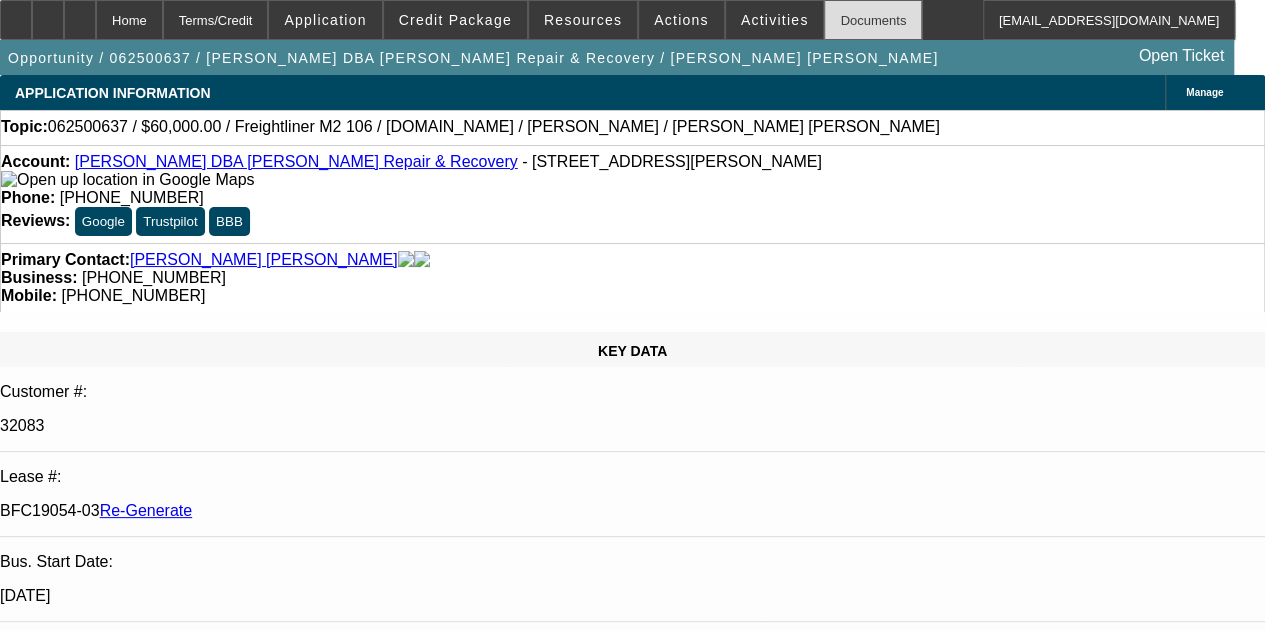 click on "Documents" at bounding box center (873, 20) 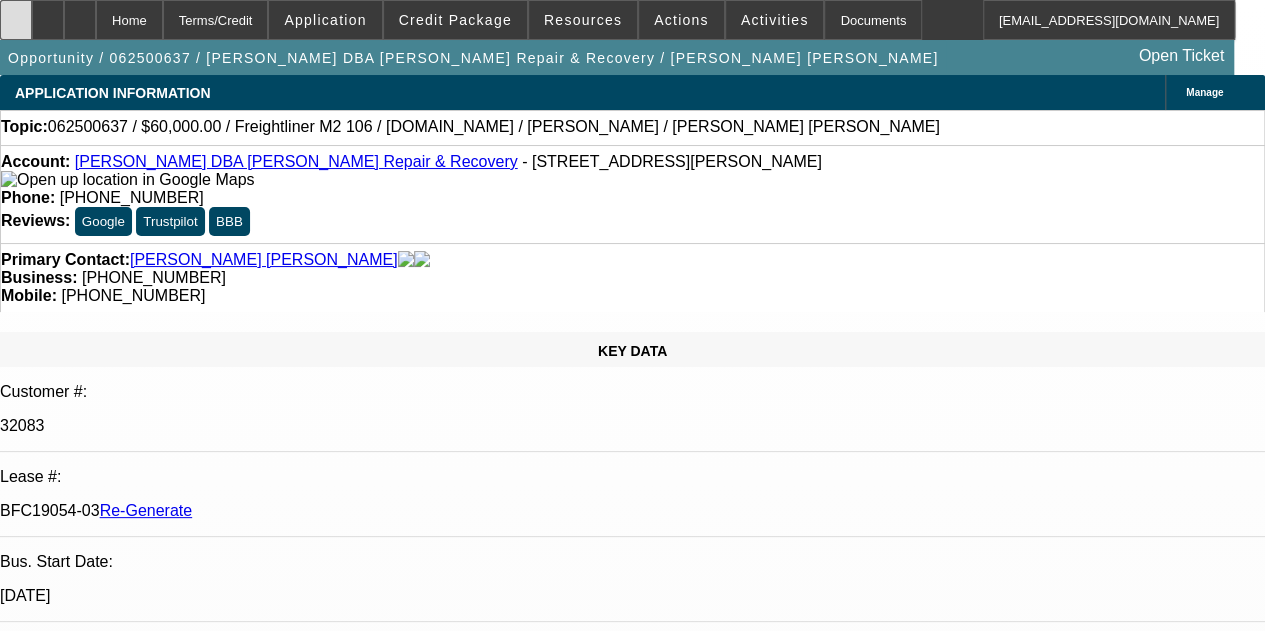 click at bounding box center (16, 13) 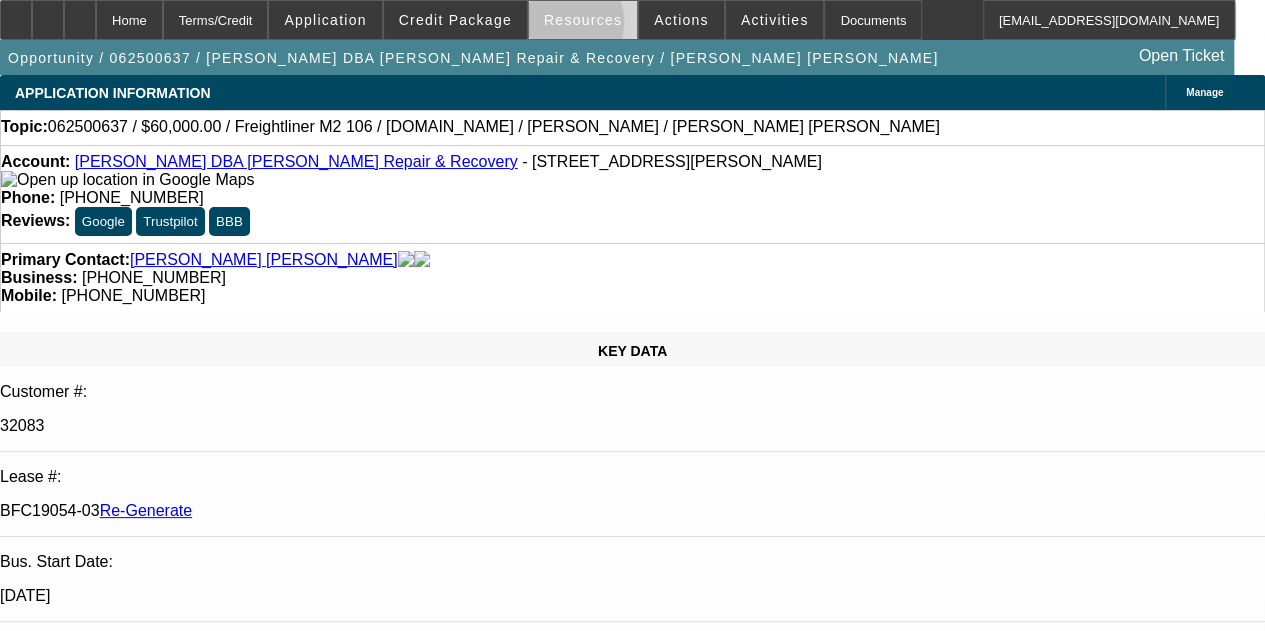 click at bounding box center (583, 20) 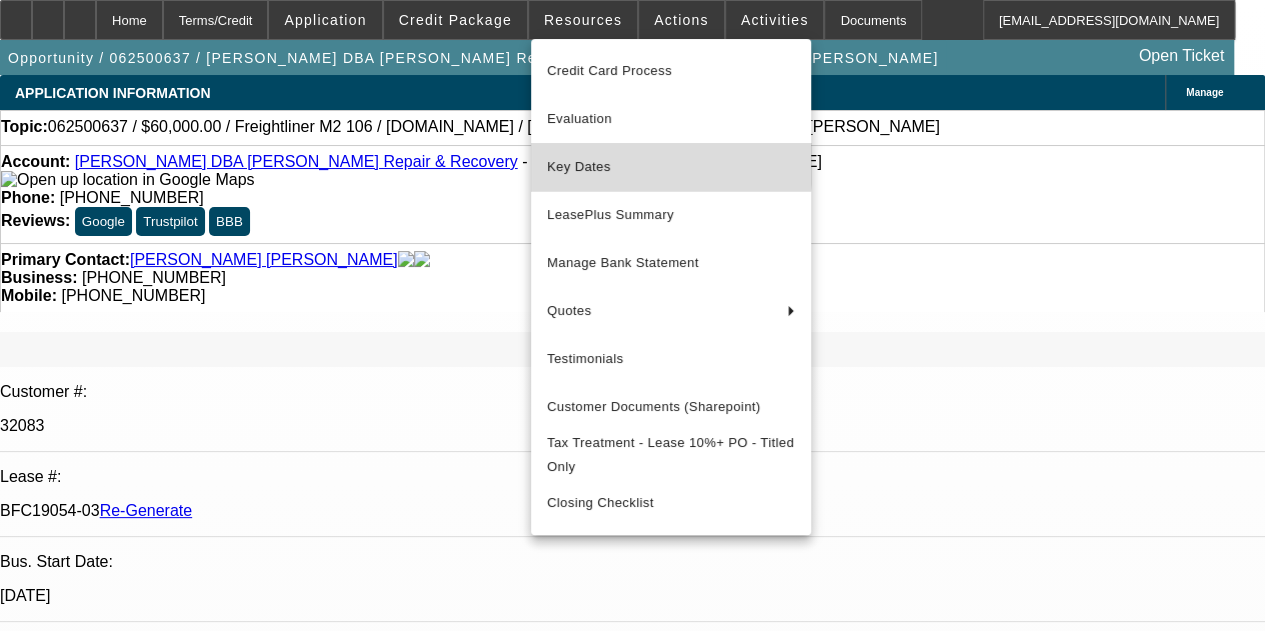 click on "Key Dates" at bounding box center (671, 167) 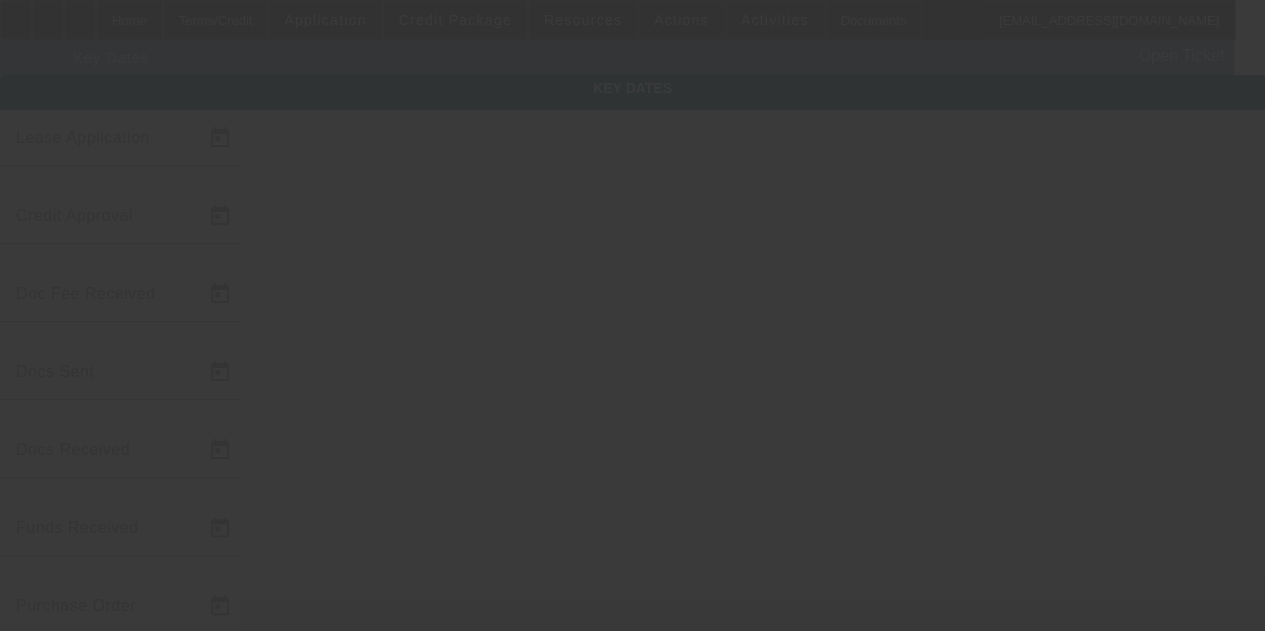 type on "6/25/2025" 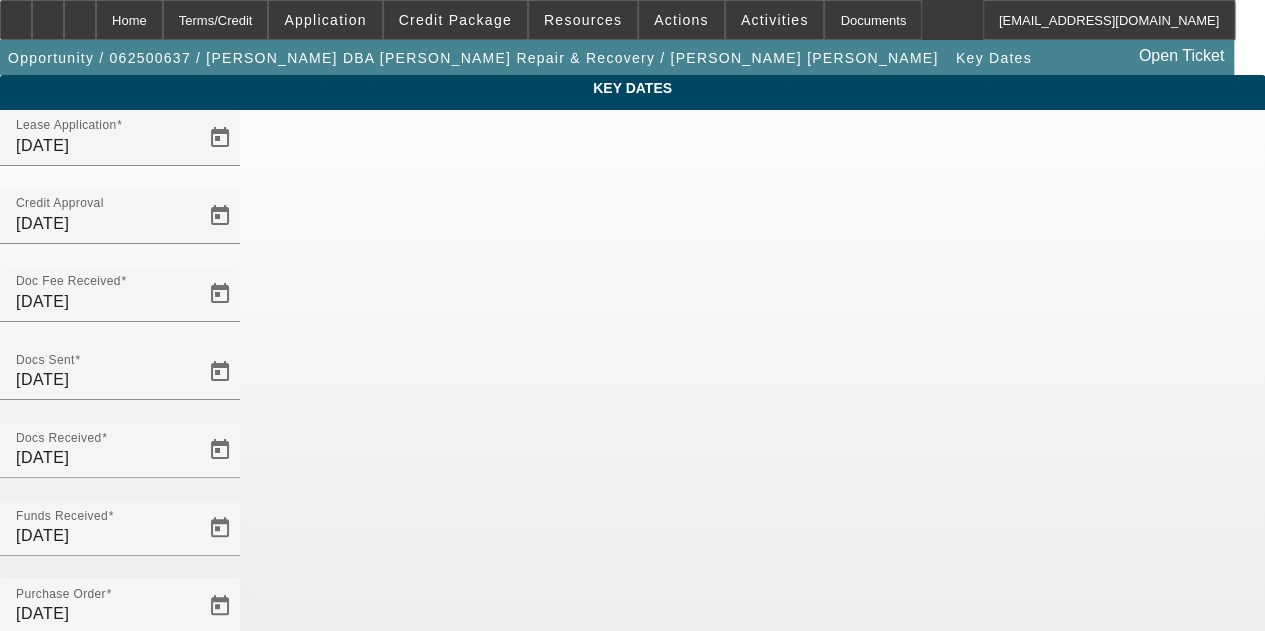 click 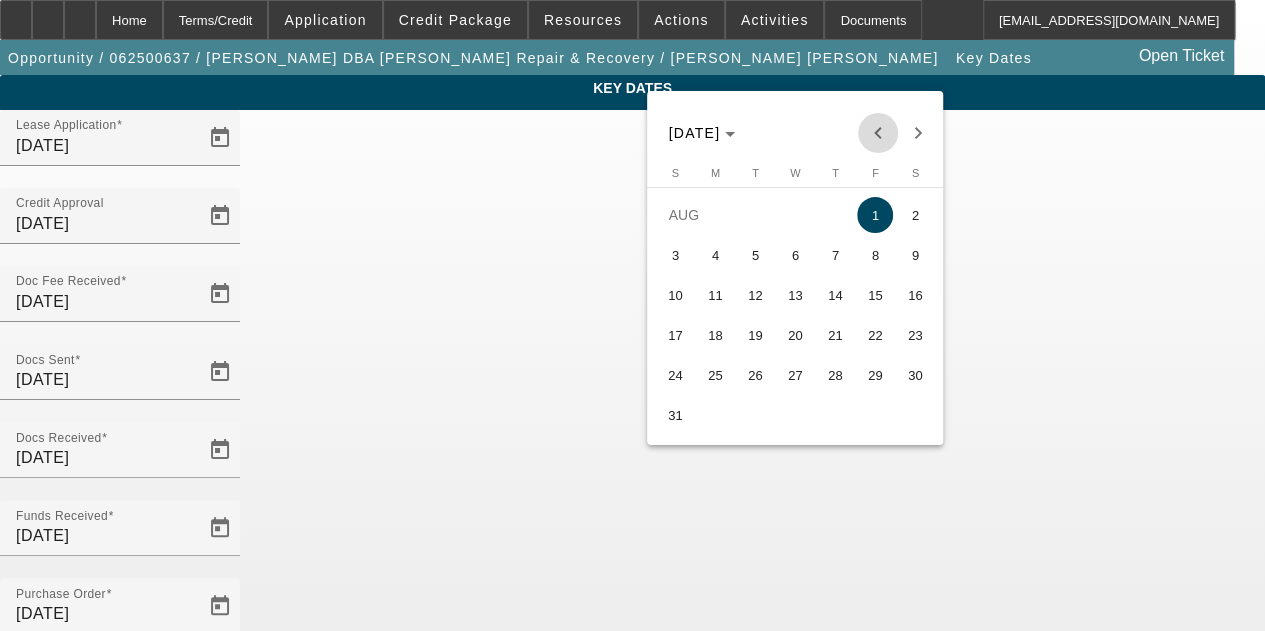 click at bounding box center [878, 133] 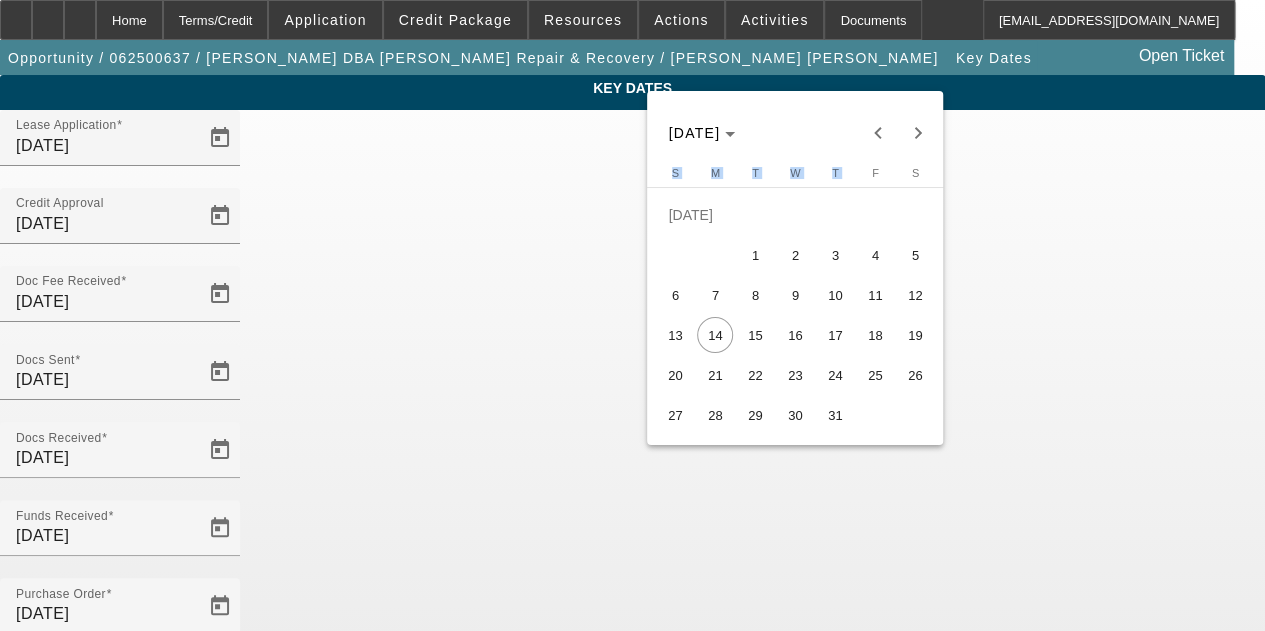 click on "15" at bounding box center (755, 335) 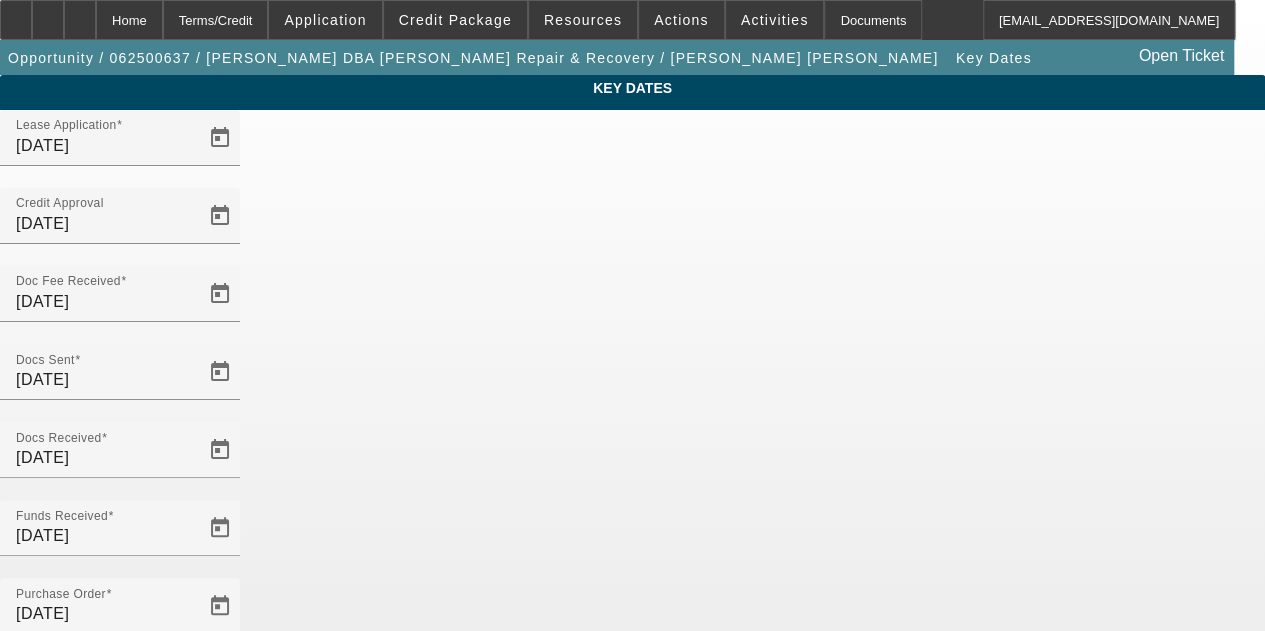 click 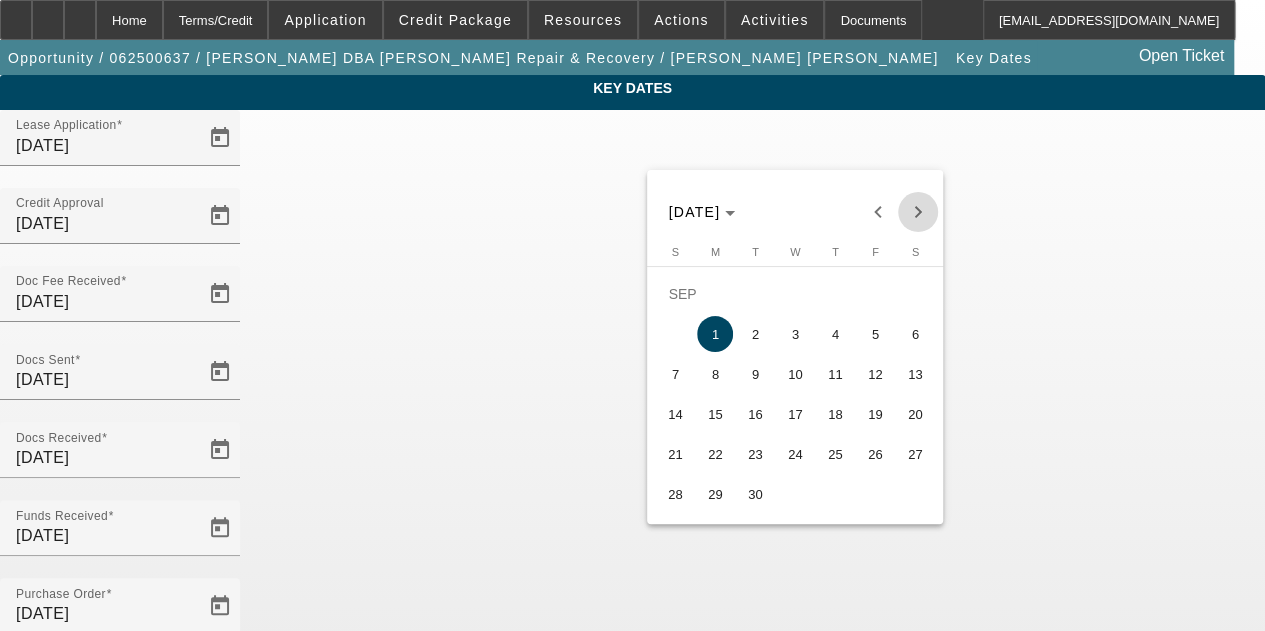 click at bounding box center (918, 212) 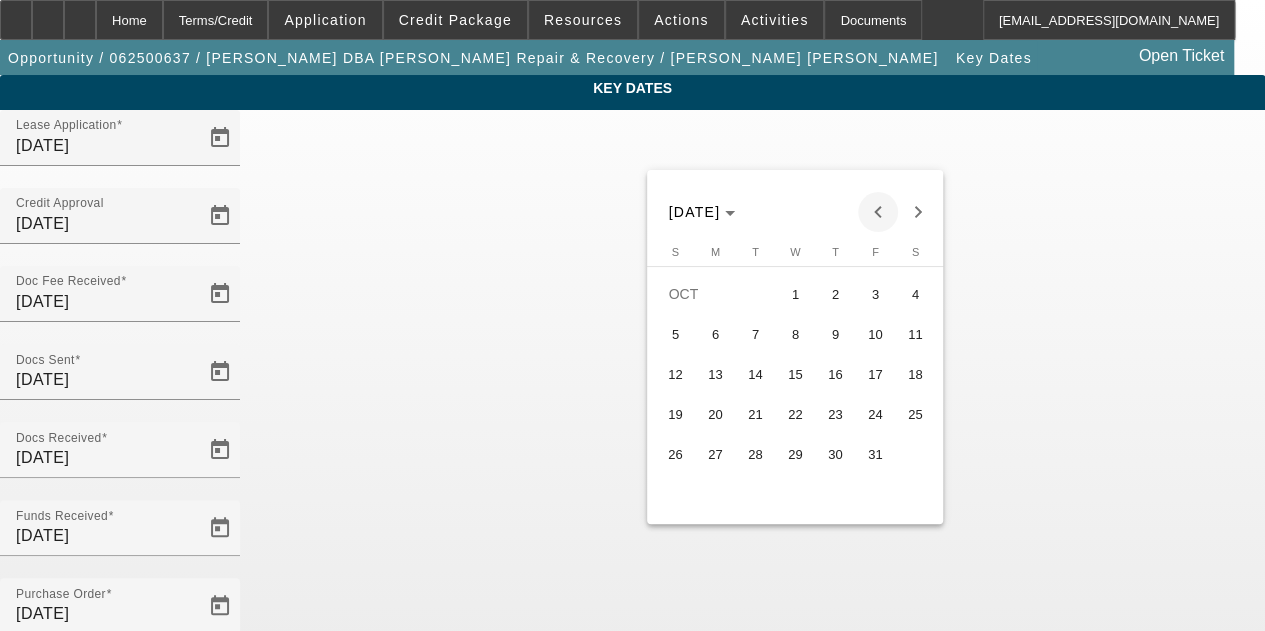click at bounding box center (878, 212) 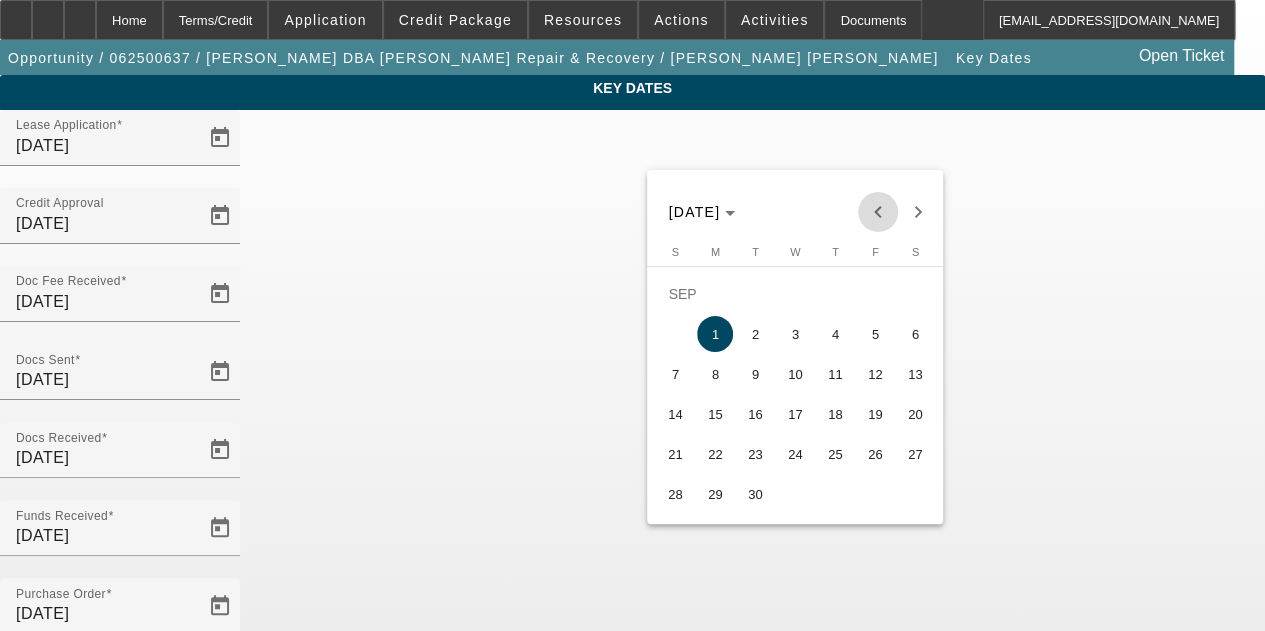 click at bounding box center [878, 212] 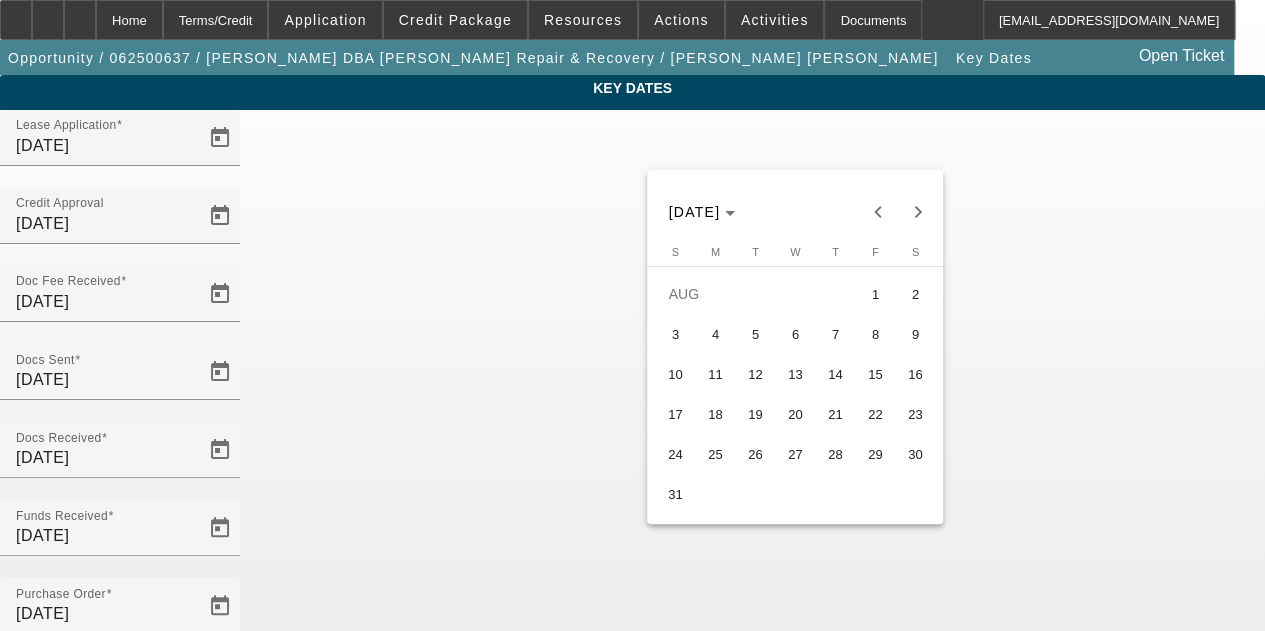 click on "15" at bounding box center (875, 374) 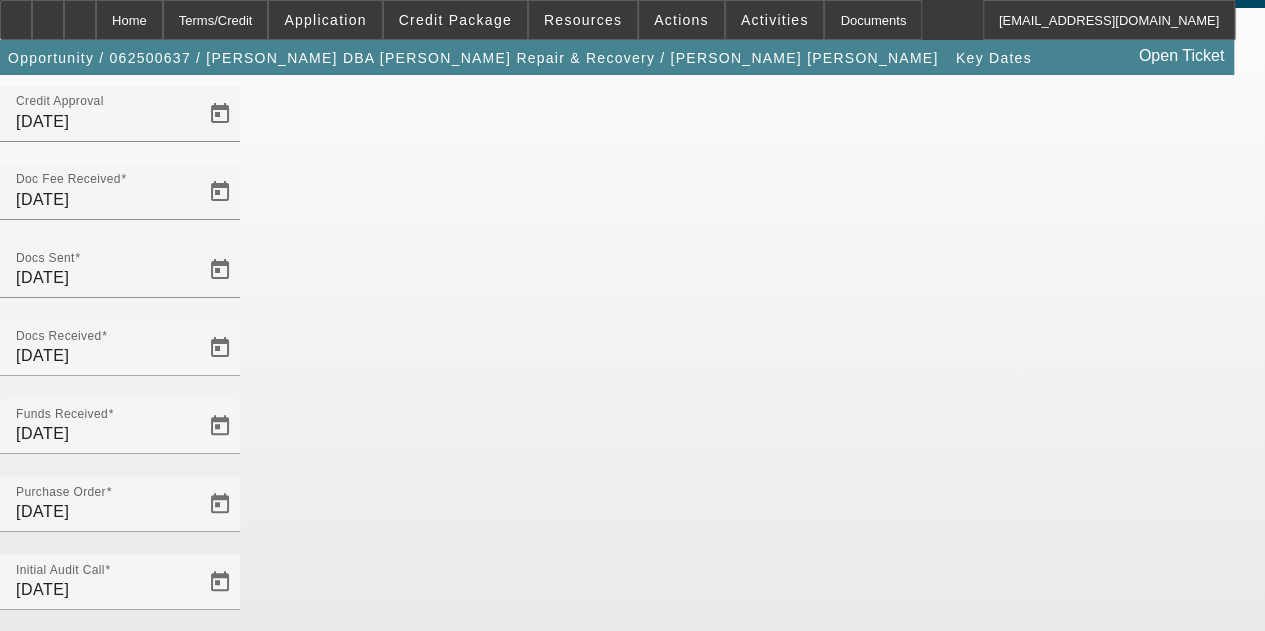 scroll, scrollTop: 120, scrollLeft: 0, axis: vertical 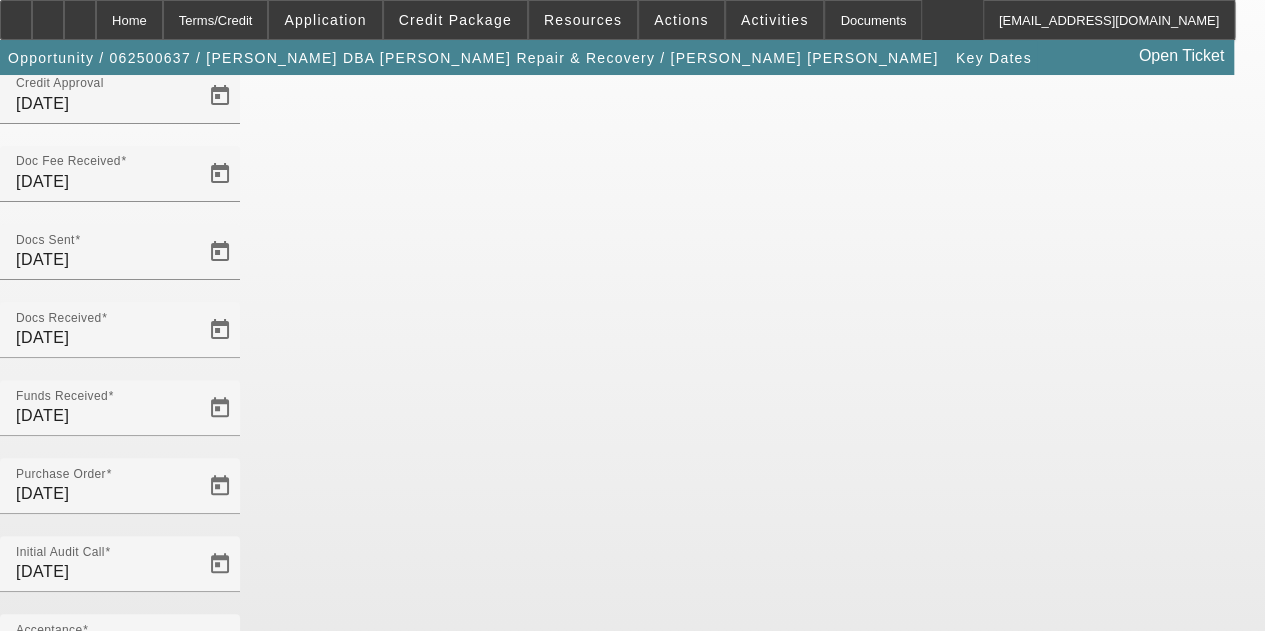 click on "Save" 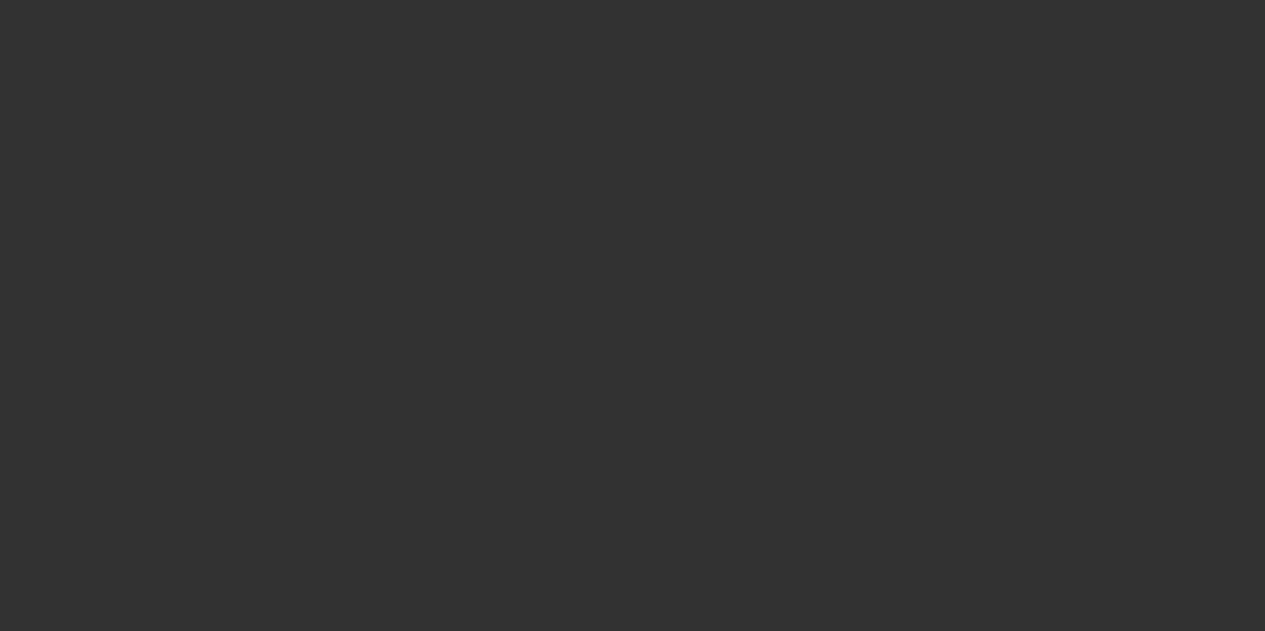 scroll, scrollTop: 0, scrollLeft: 0, axis: both 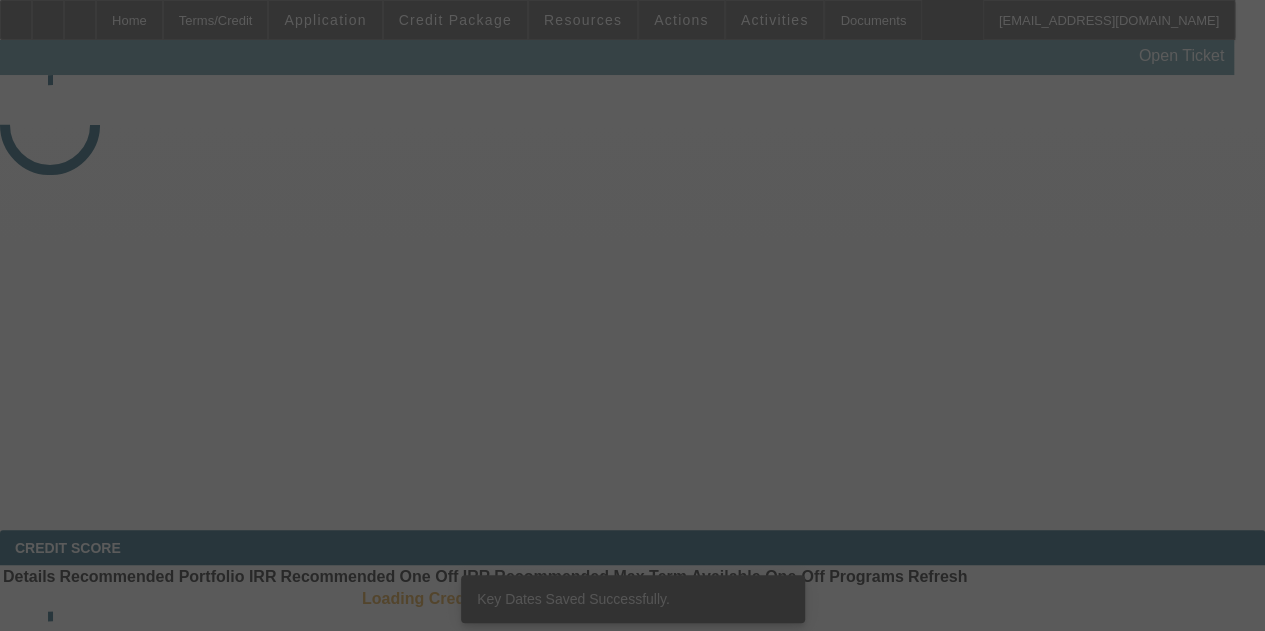 drag, startPoint x: 108, startPoint y: 25, endPoint x: 131, endPoint y: 31, distance: 23.769728 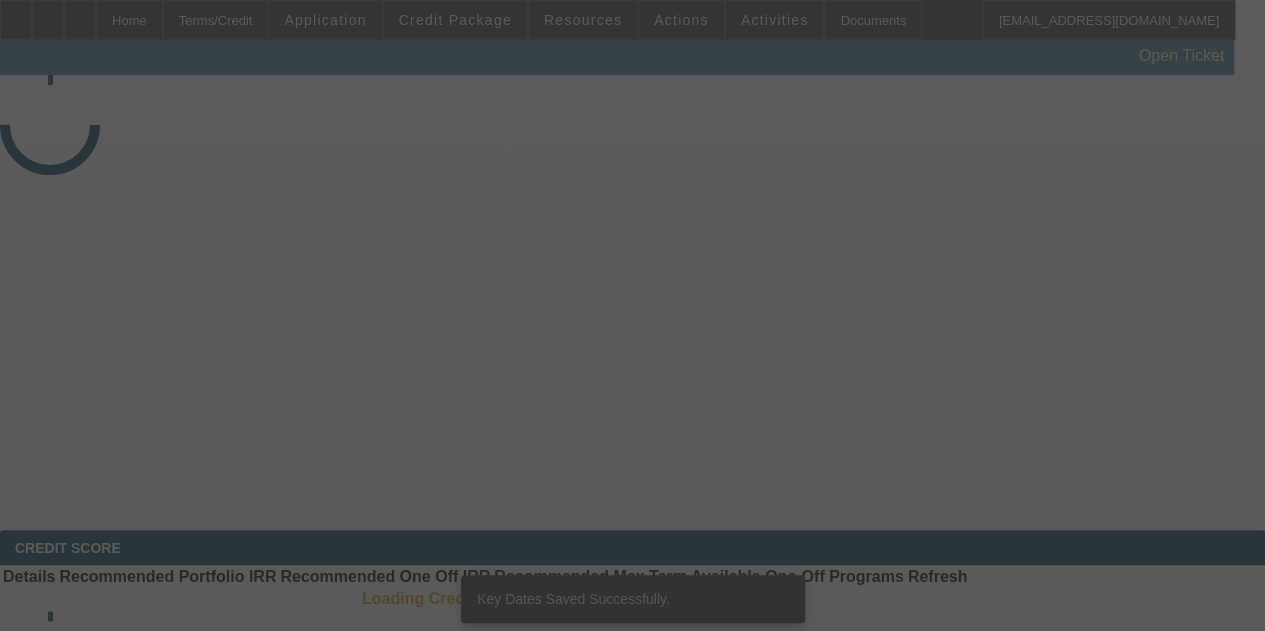 click 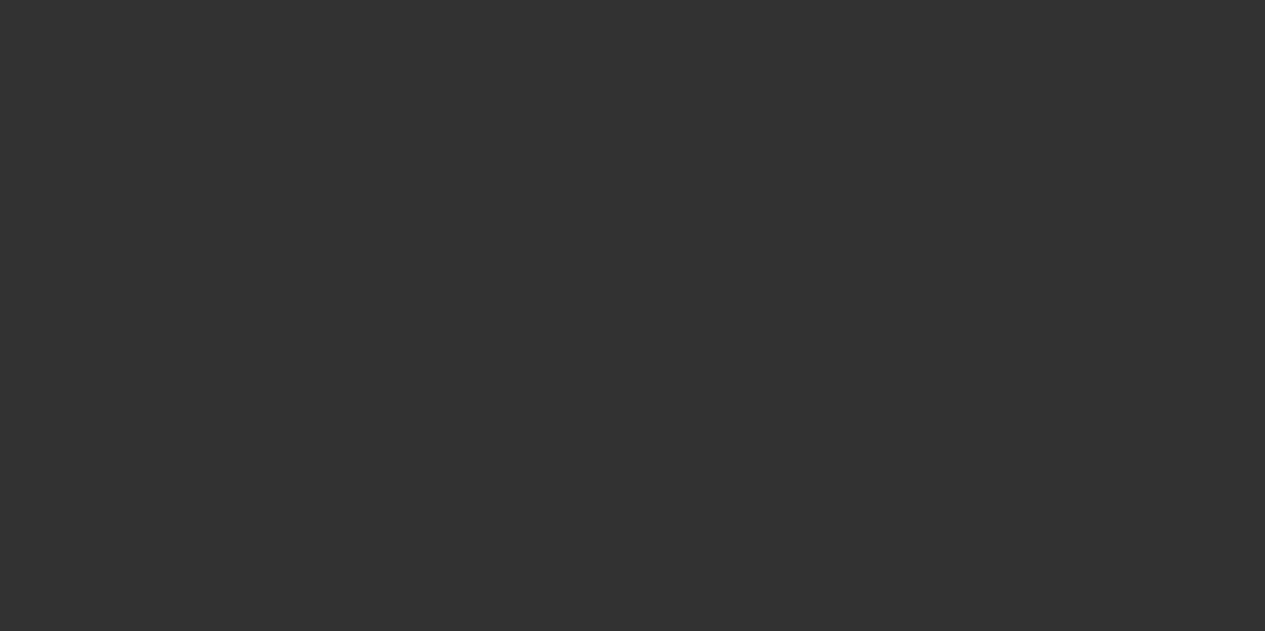 select on "4" 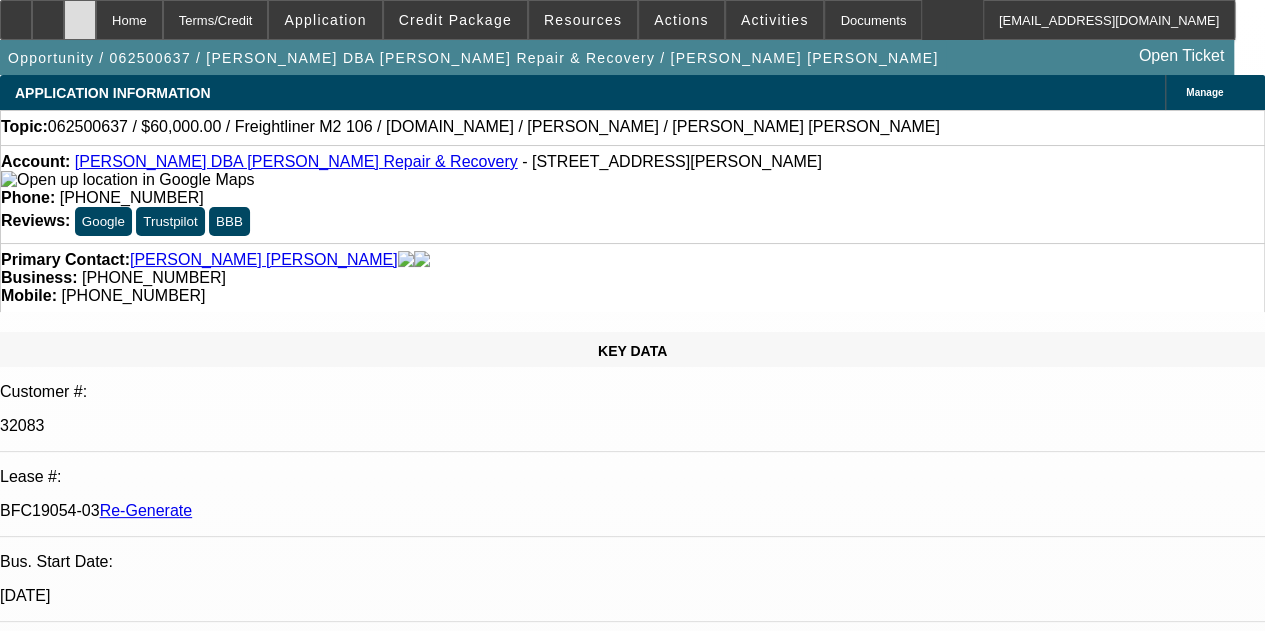 select on "0" 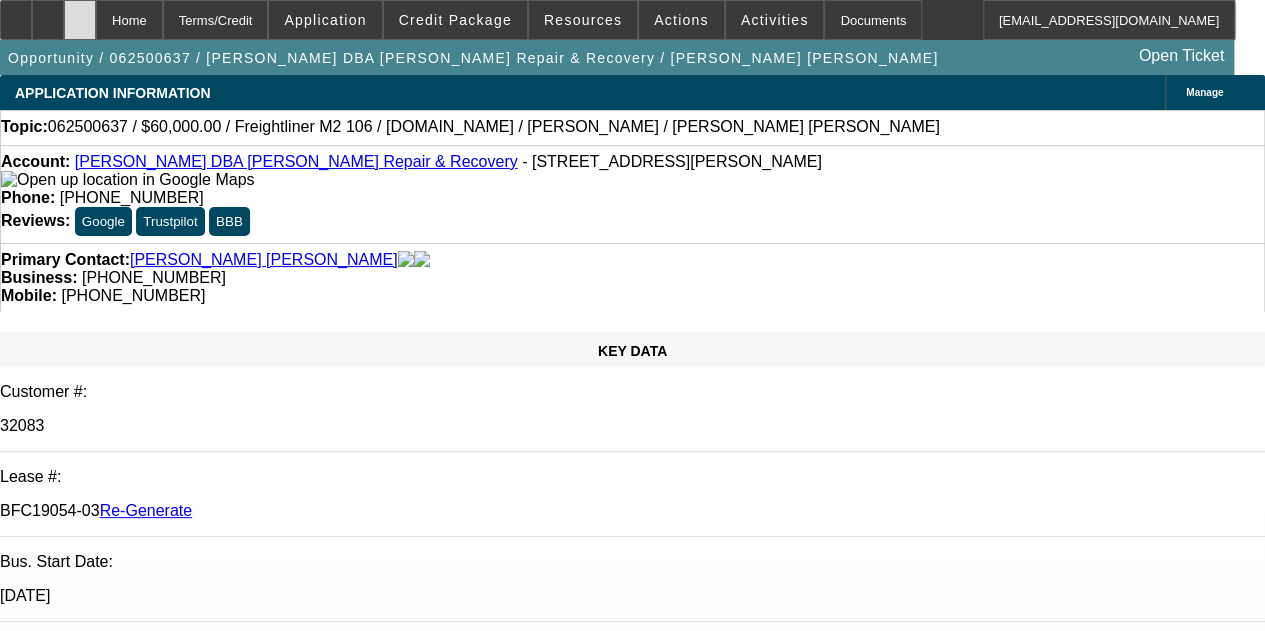 click at bounding box center (80, 13) 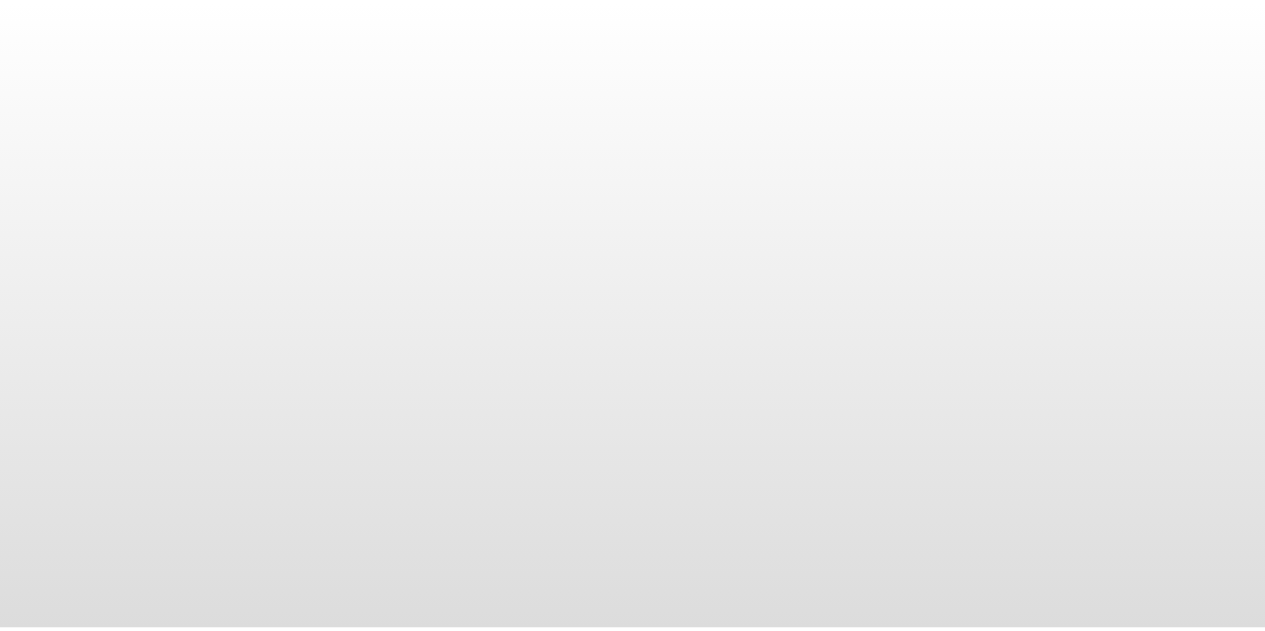 scroll, scrollTop: 0, scrollLeft: 0, axis: both 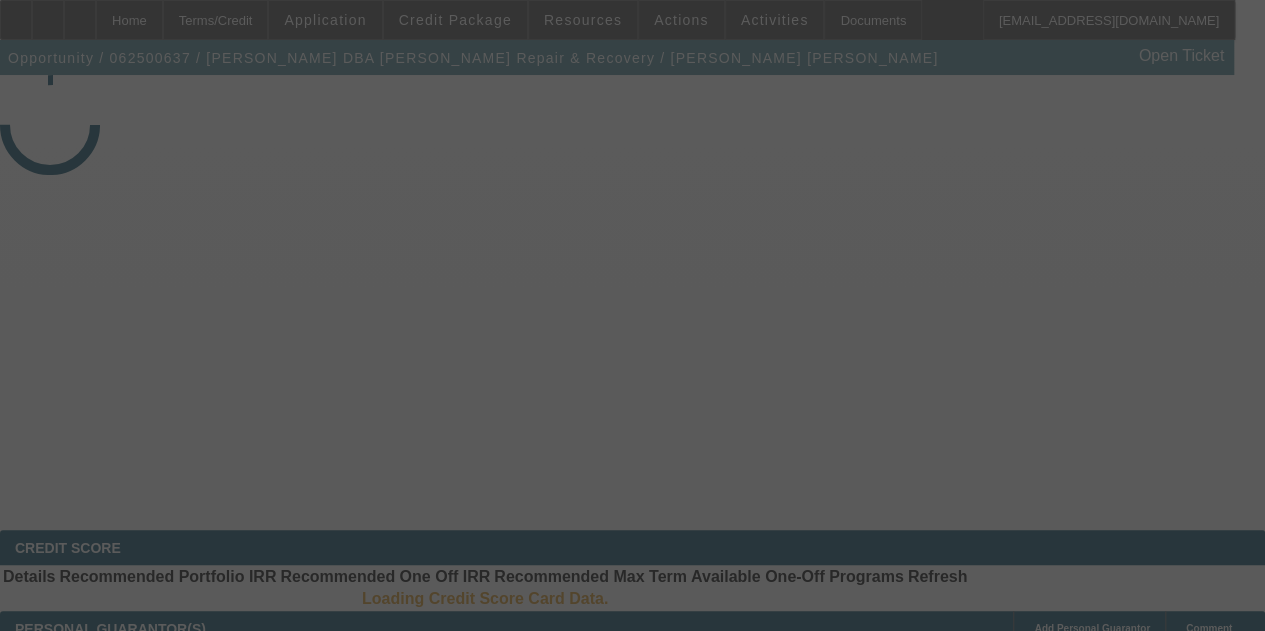 select on "4" 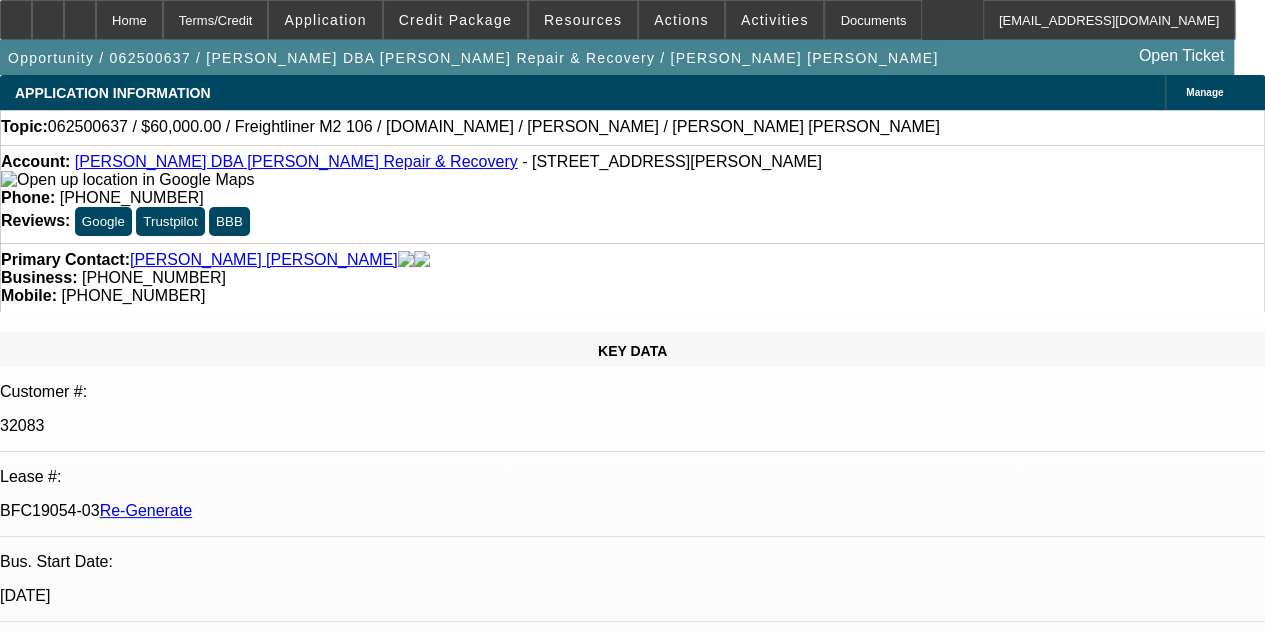select on "0" 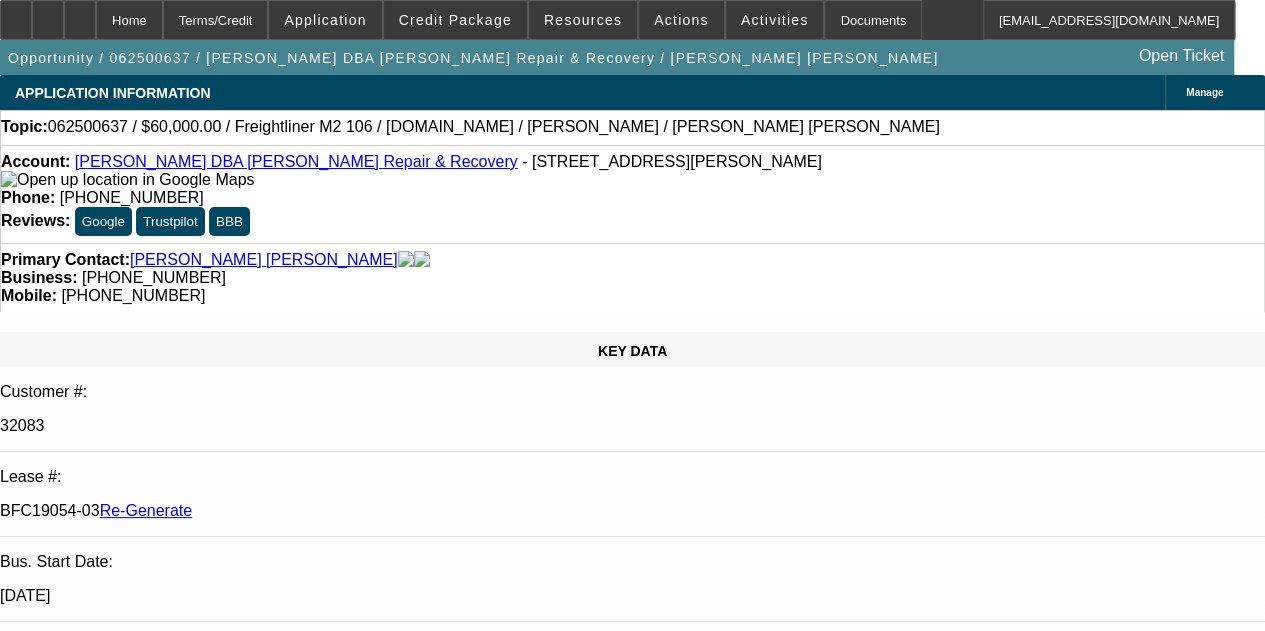 click on "Documents" at bounding box center [873, 20] 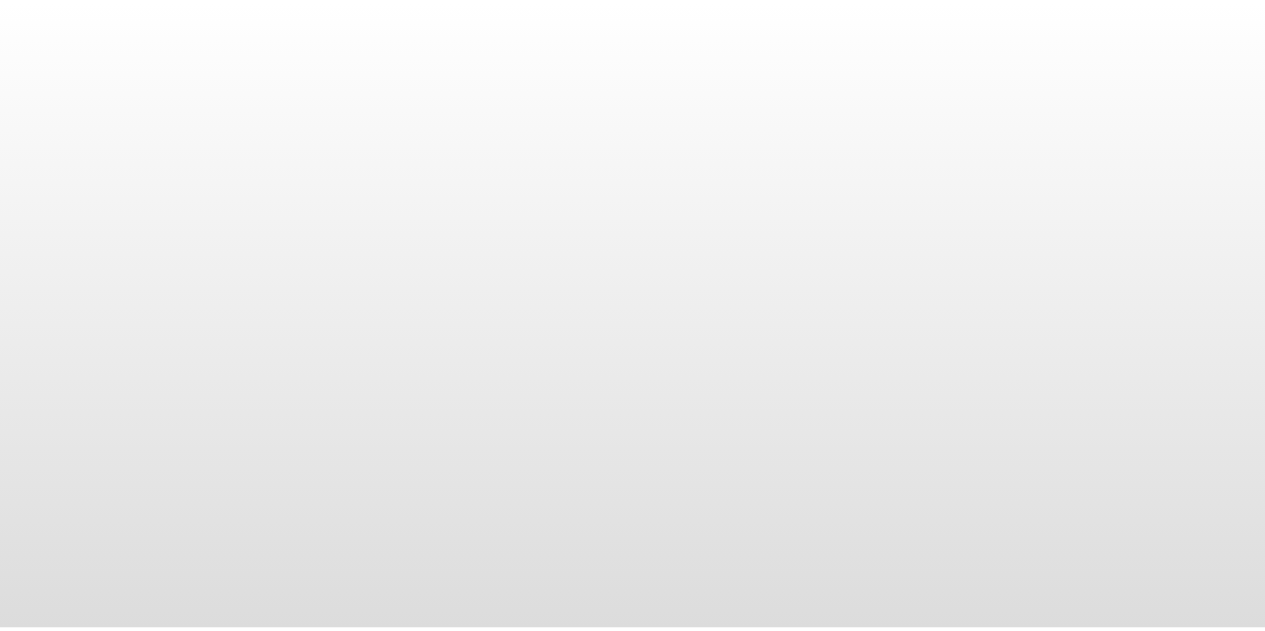 scroll, scrollTop: 0, scrollLeft: 0, axis: both 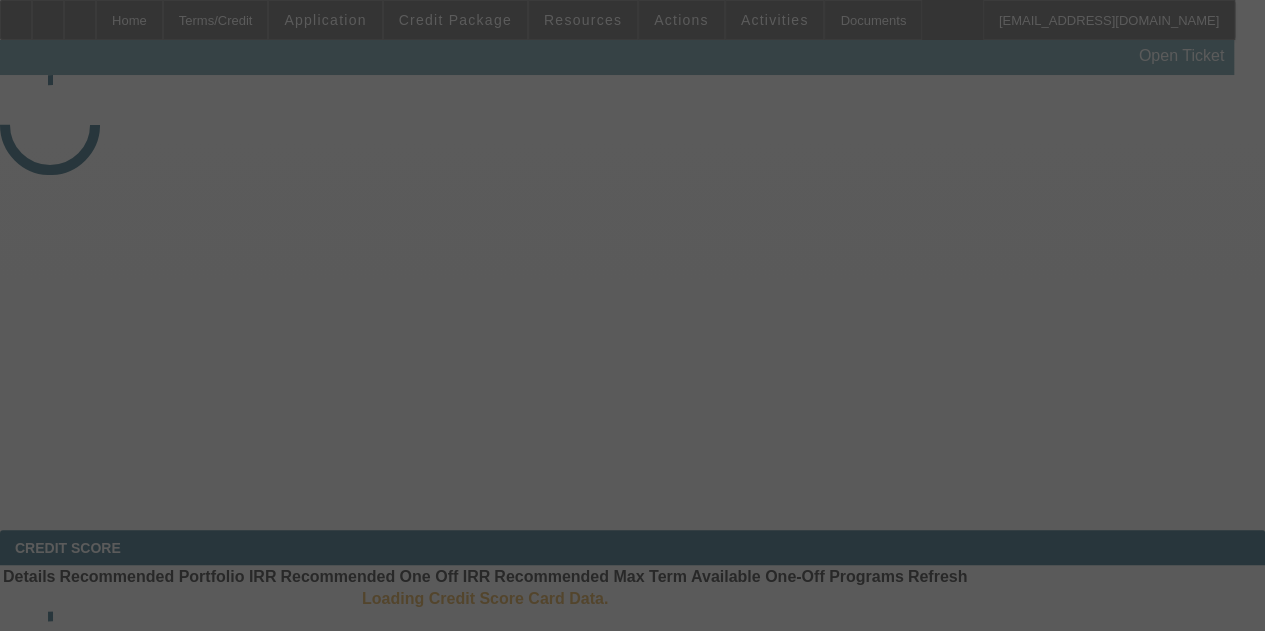select on "4" 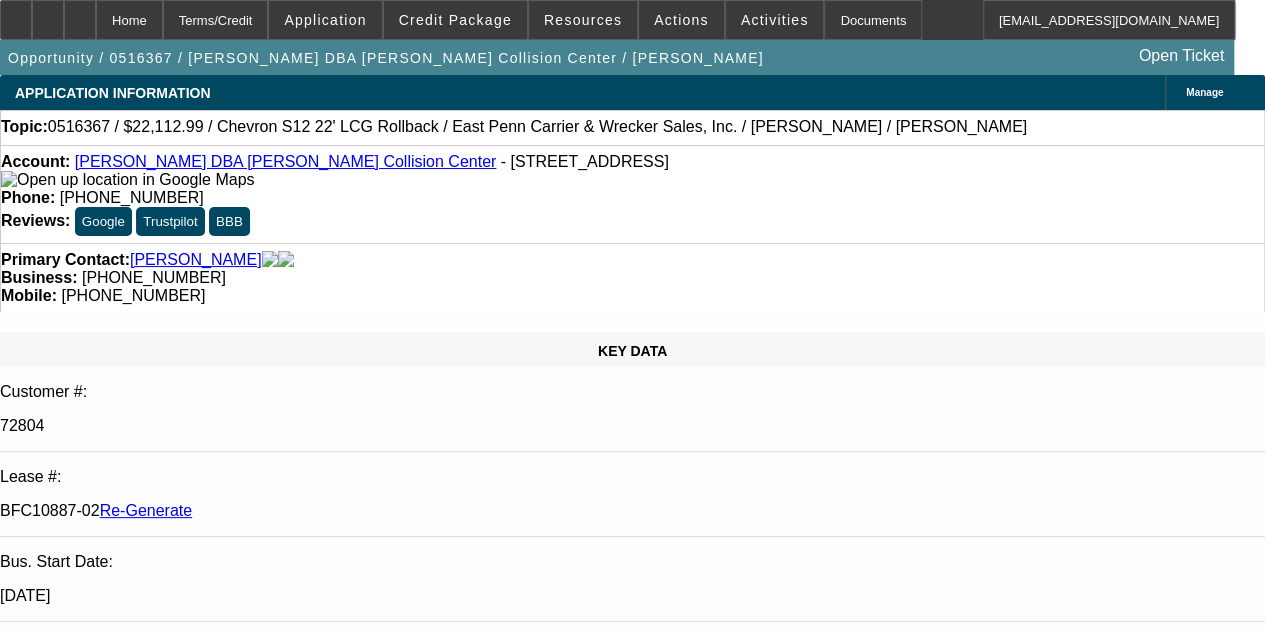 select on "0" 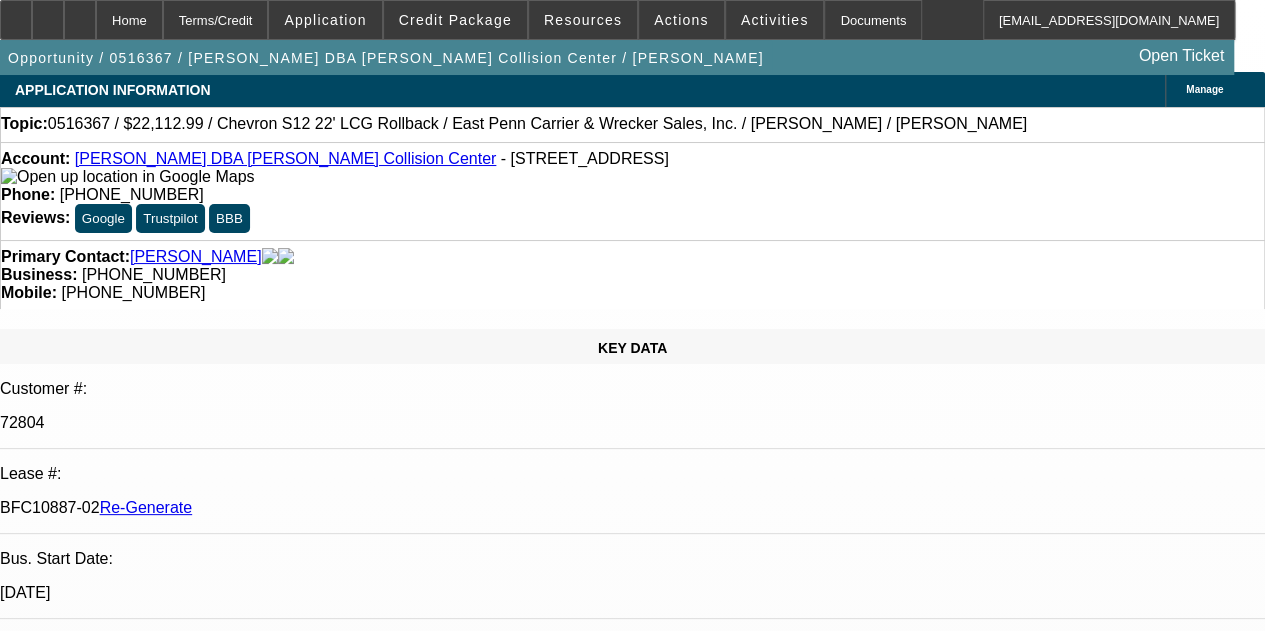 scroll, scrollTop: 0, scrollLeft: 0, axis: both 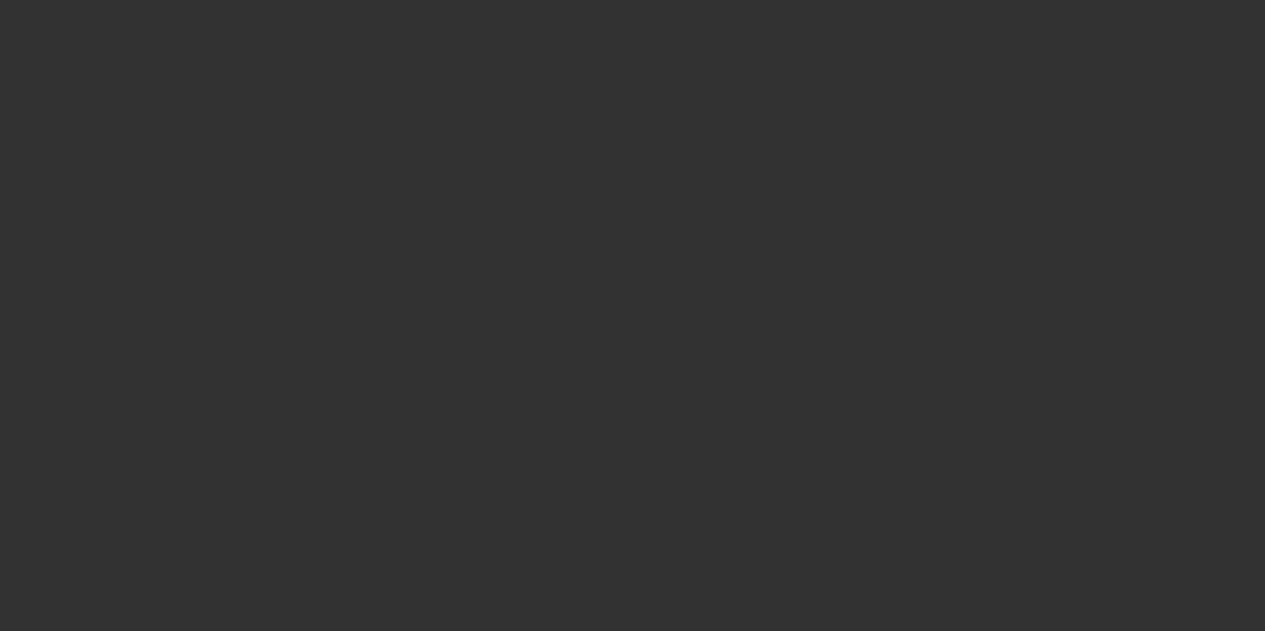 click 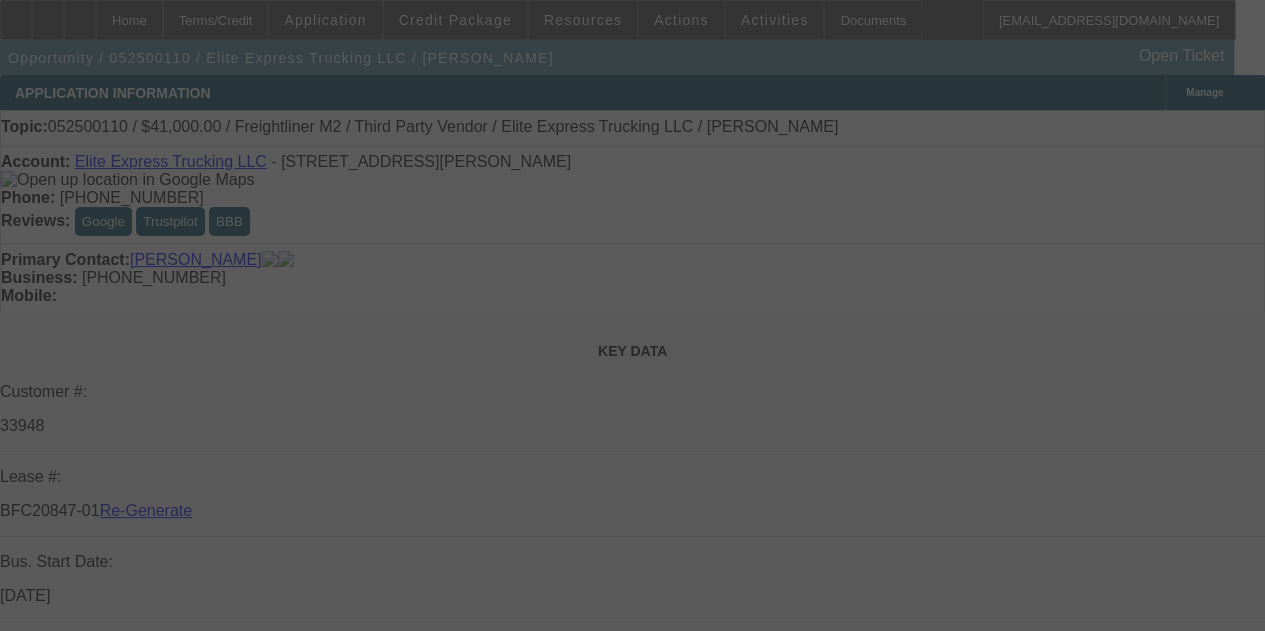 select on "3" 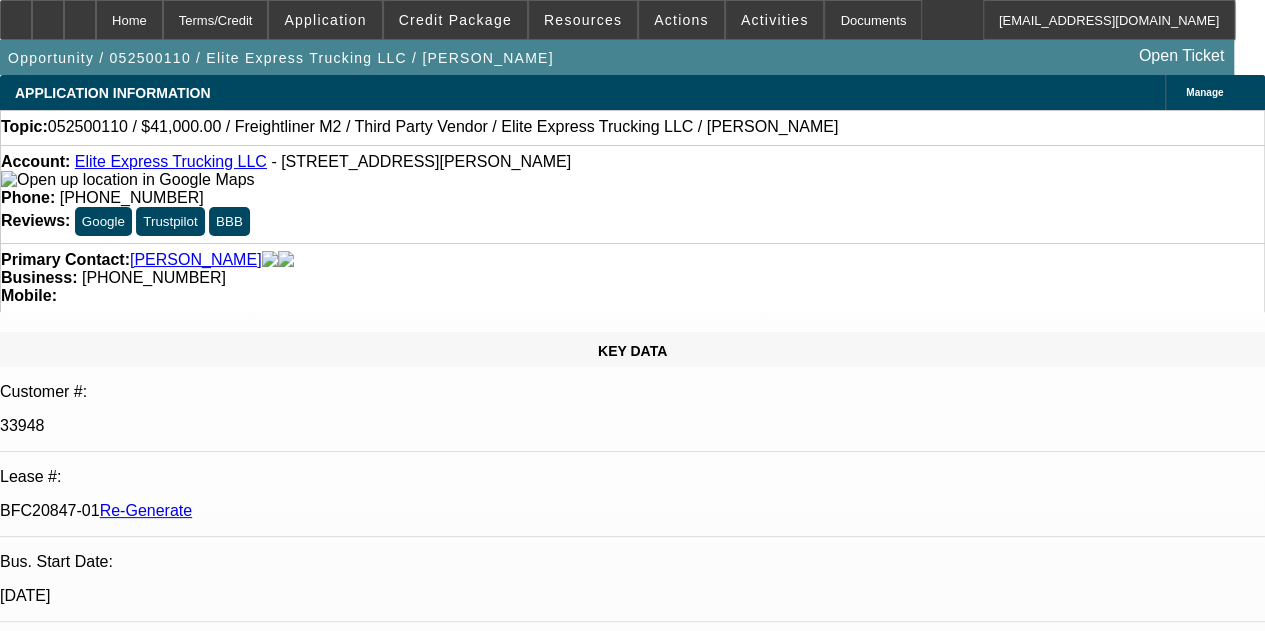 select on "0" 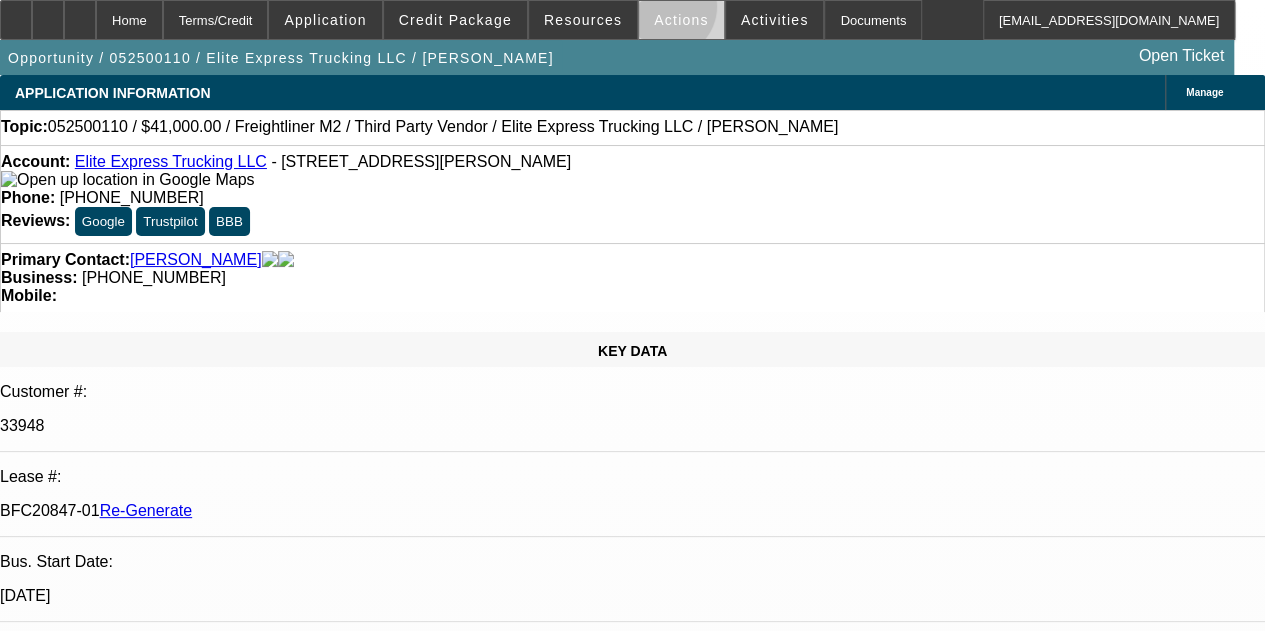 click at bounding box center (681, 20) 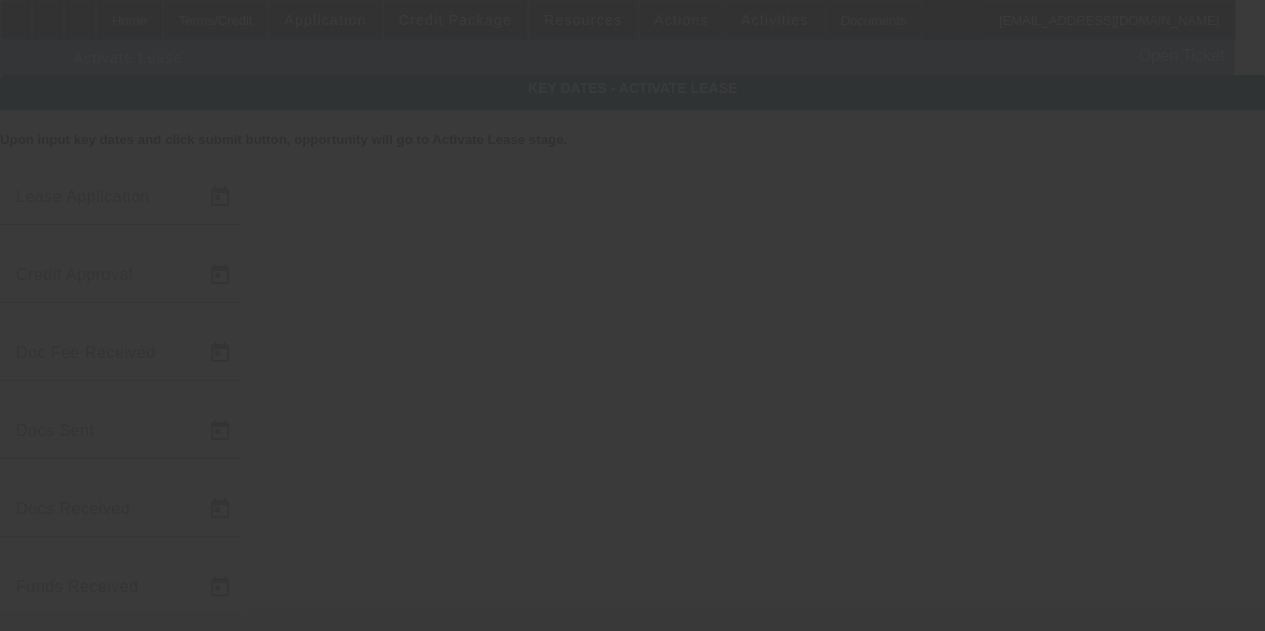type on "[DATE]" 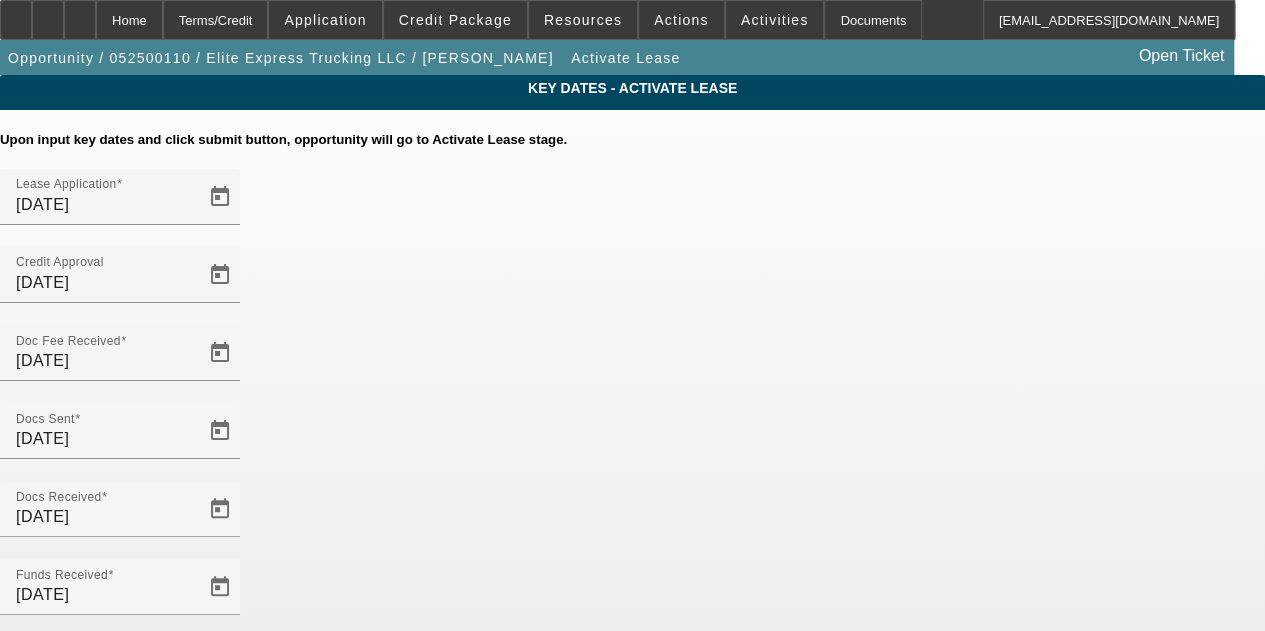 click 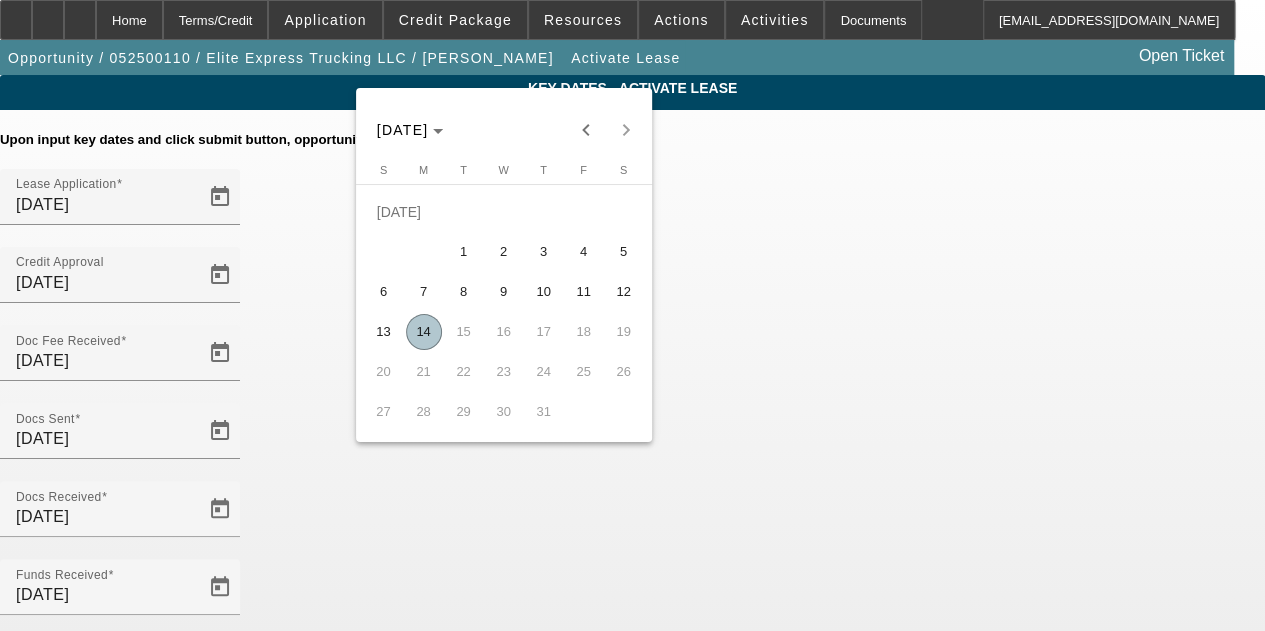 click on "14" at bounding box center (424, 332) 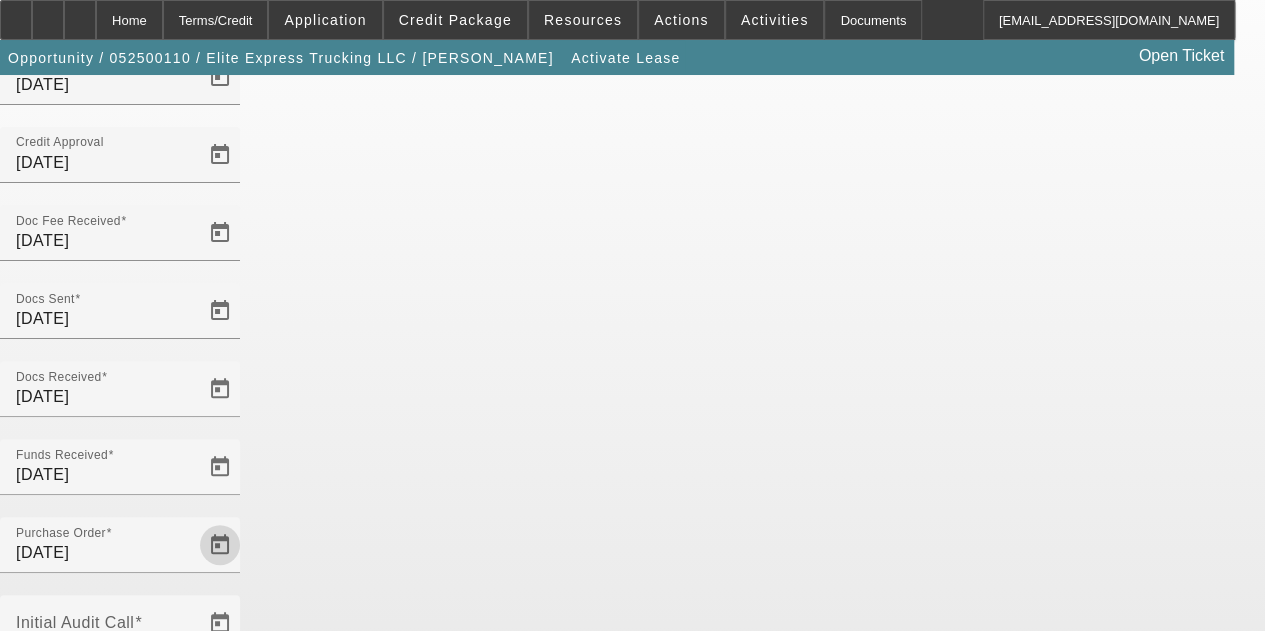scroll, scrollTop: 125, scrollLeft: 0, axis: vertical 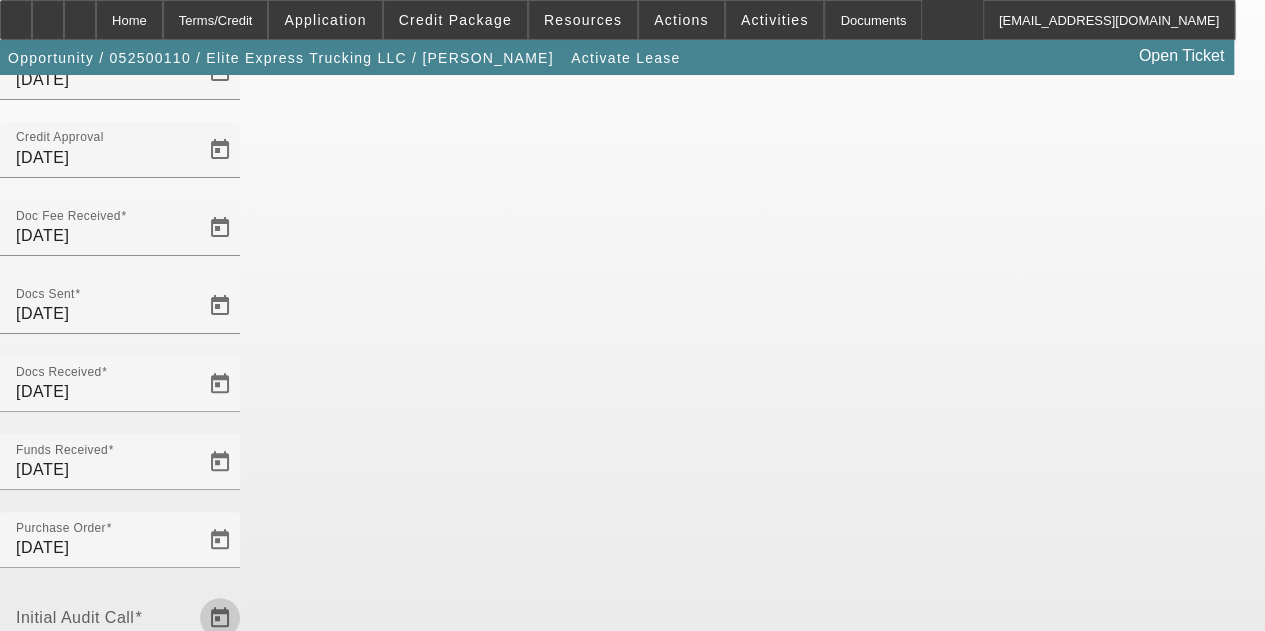 click 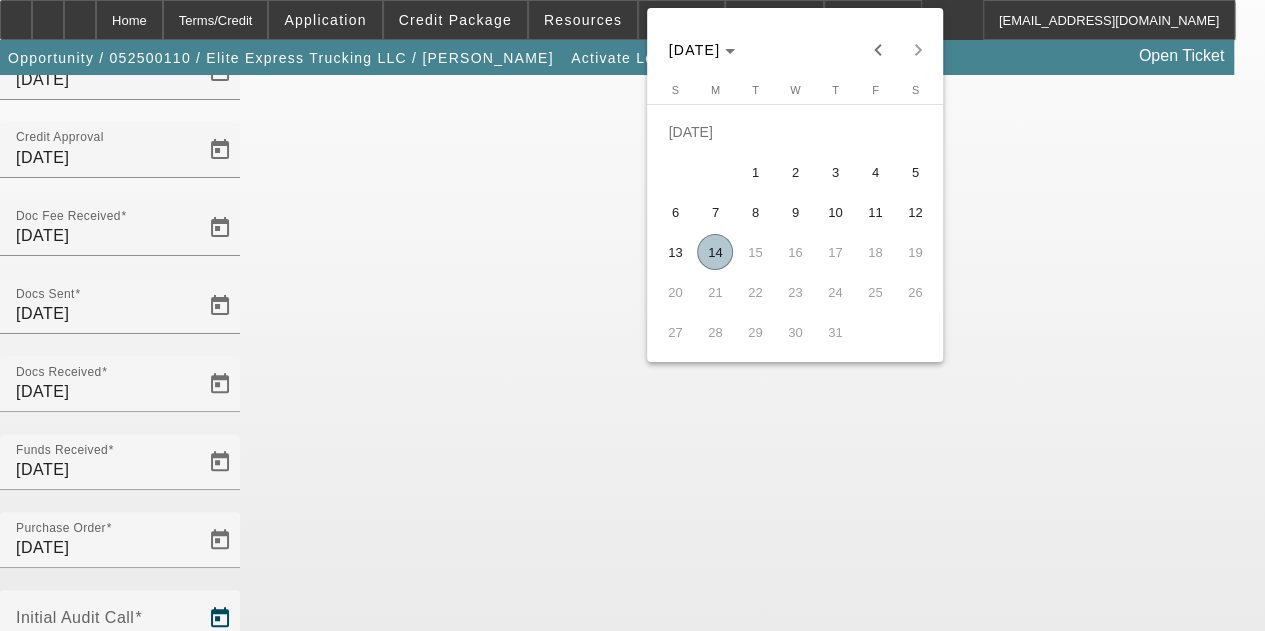 click on "14" at bounding box center (715, 252) 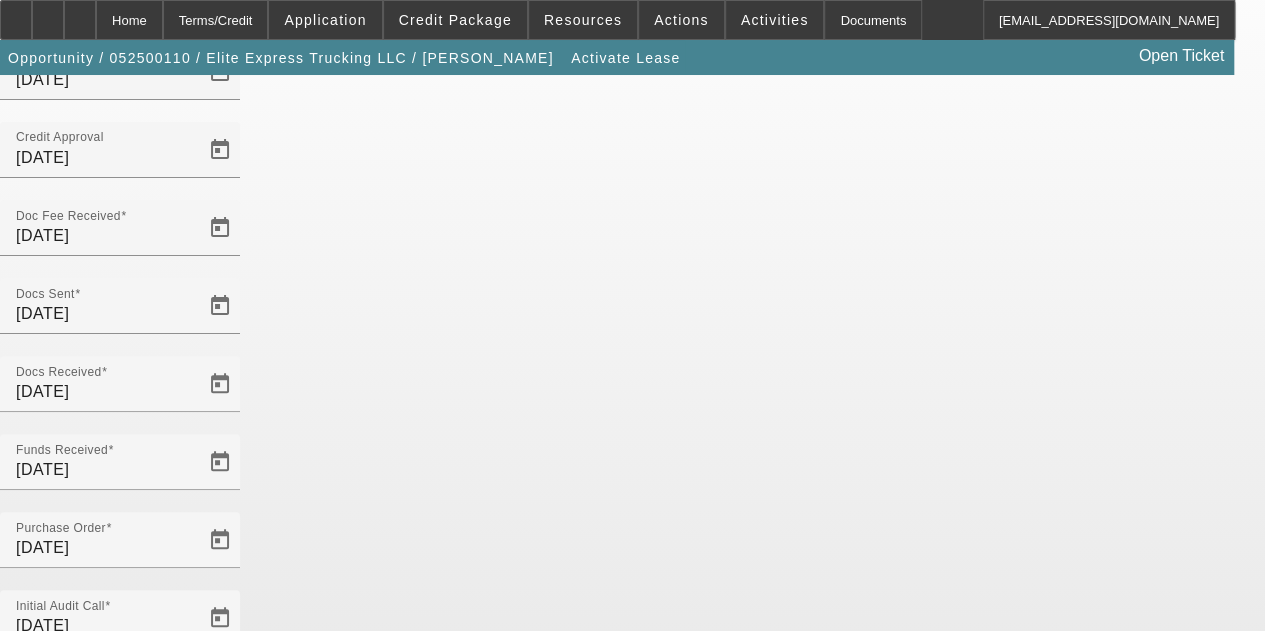click 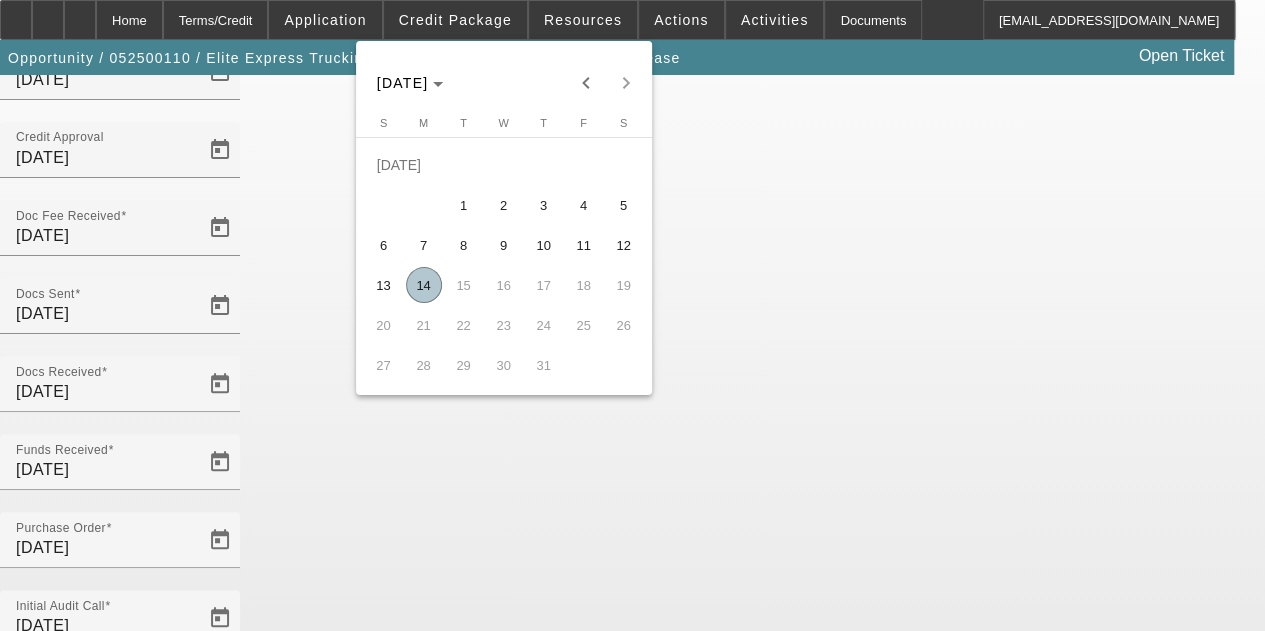 click on "14" at bounding box center (424, 285) 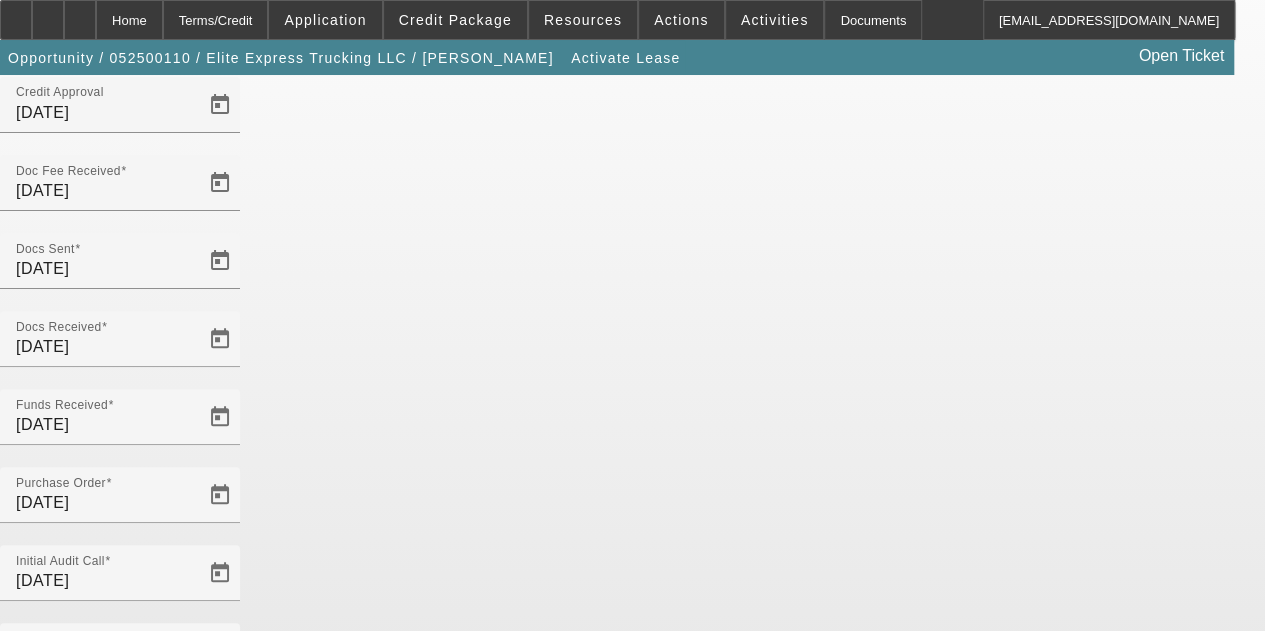 scroll, scrollTop: 206, scrollLeft: 0, axis: vertical 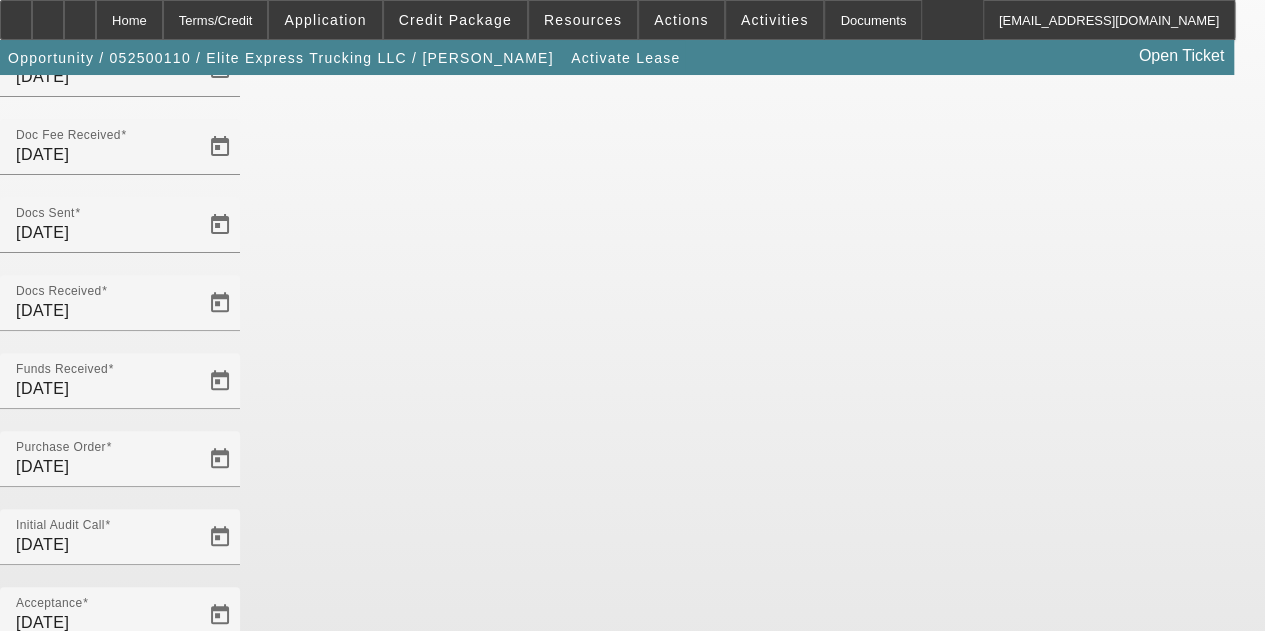 click on "Save" 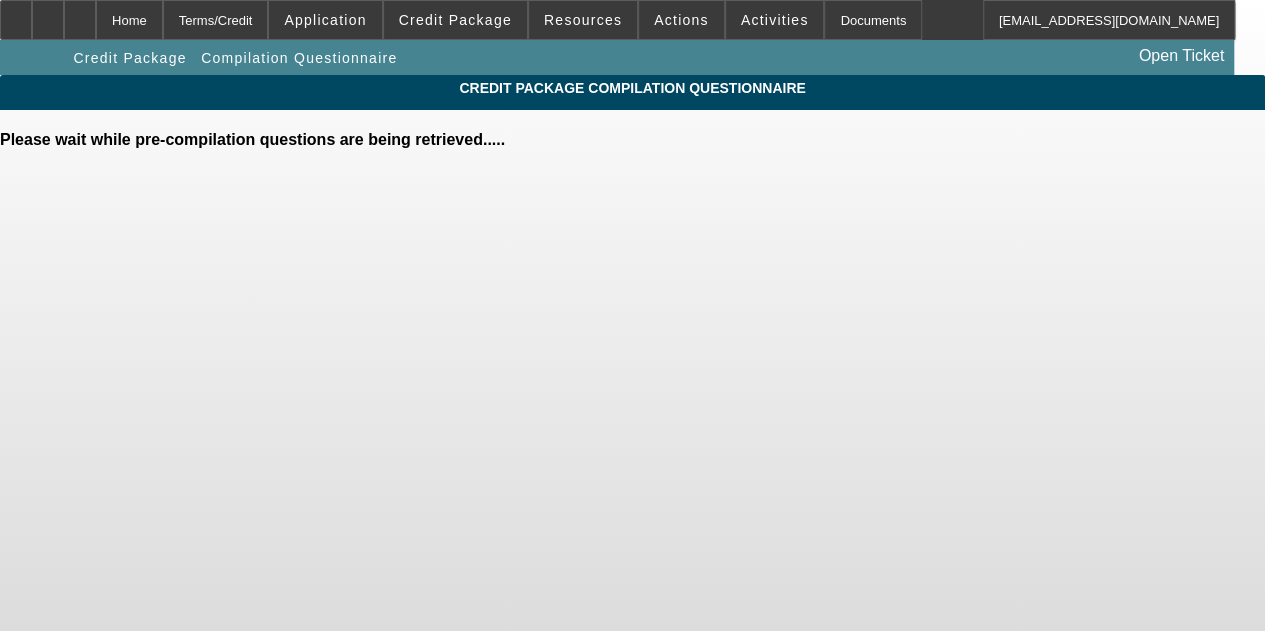 scroll, scrollTop: 0, scrollLeft: 0, axis: both 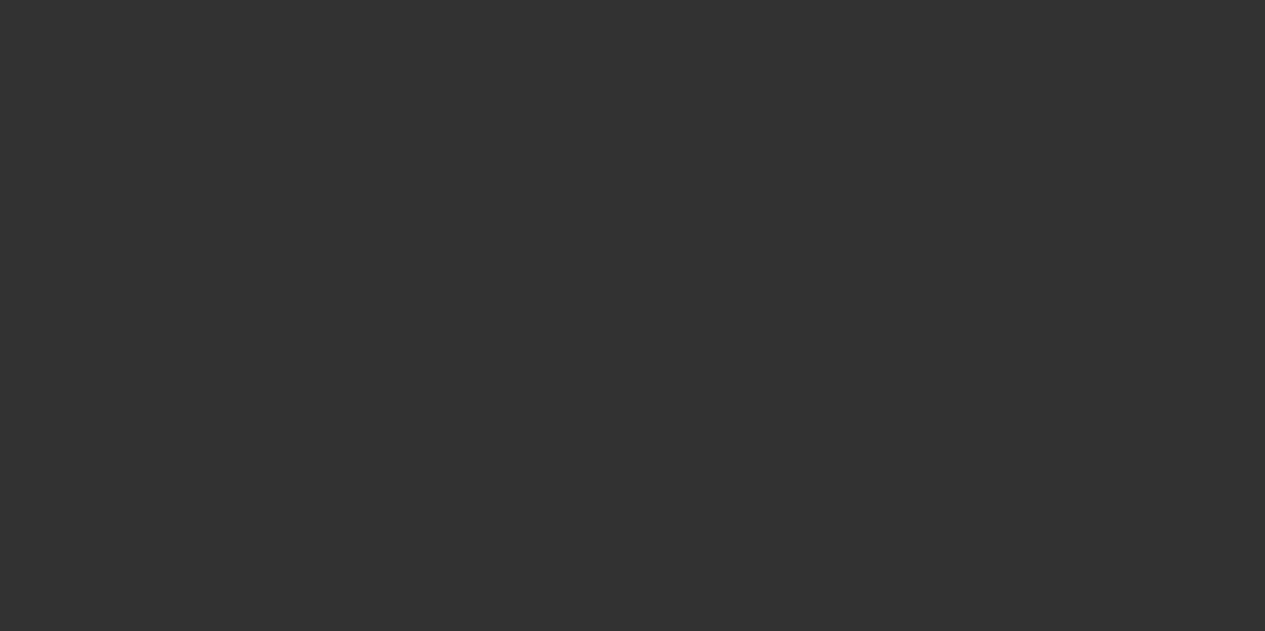 click 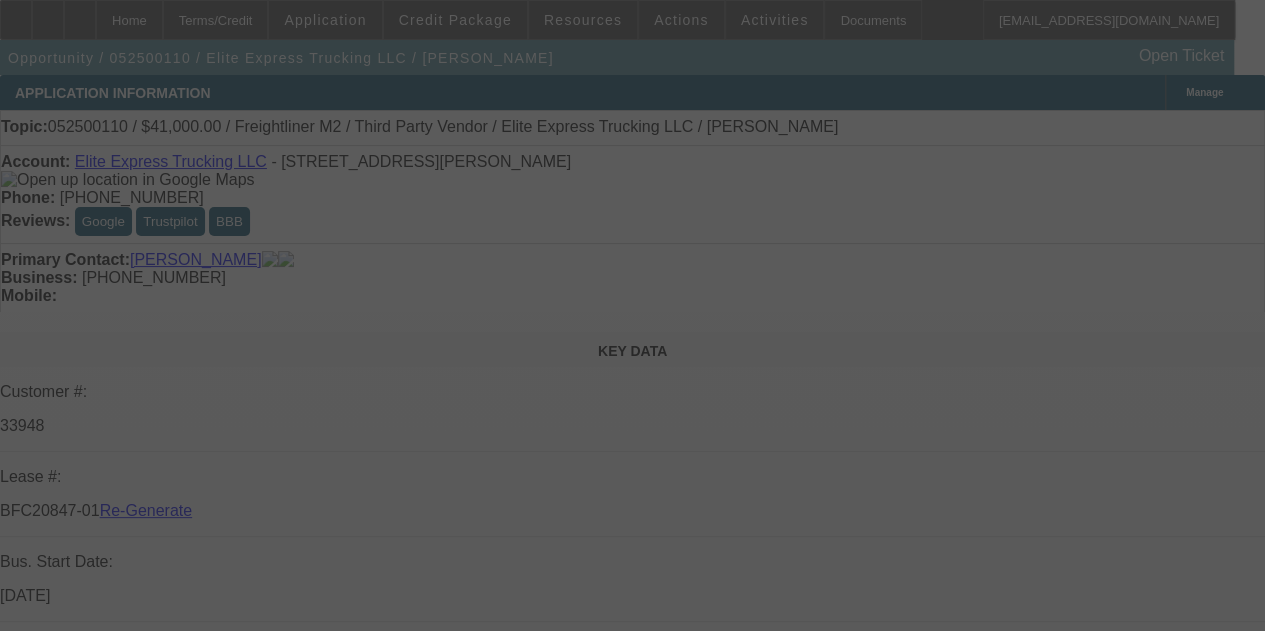select on "4" 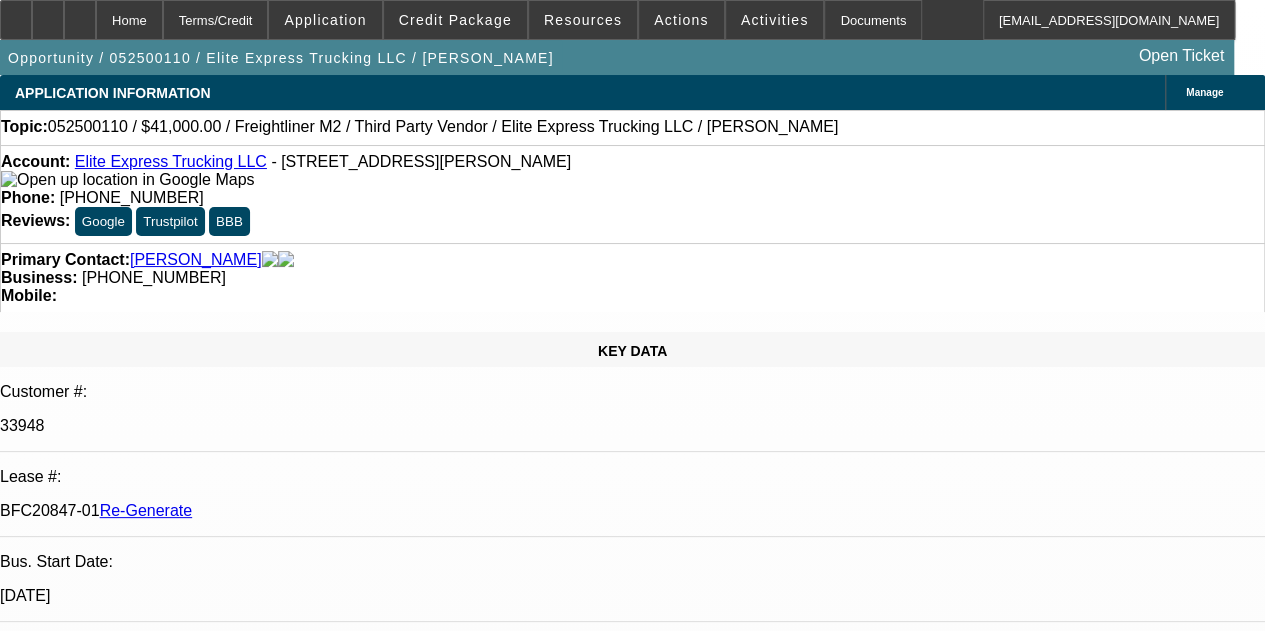 select on "0" 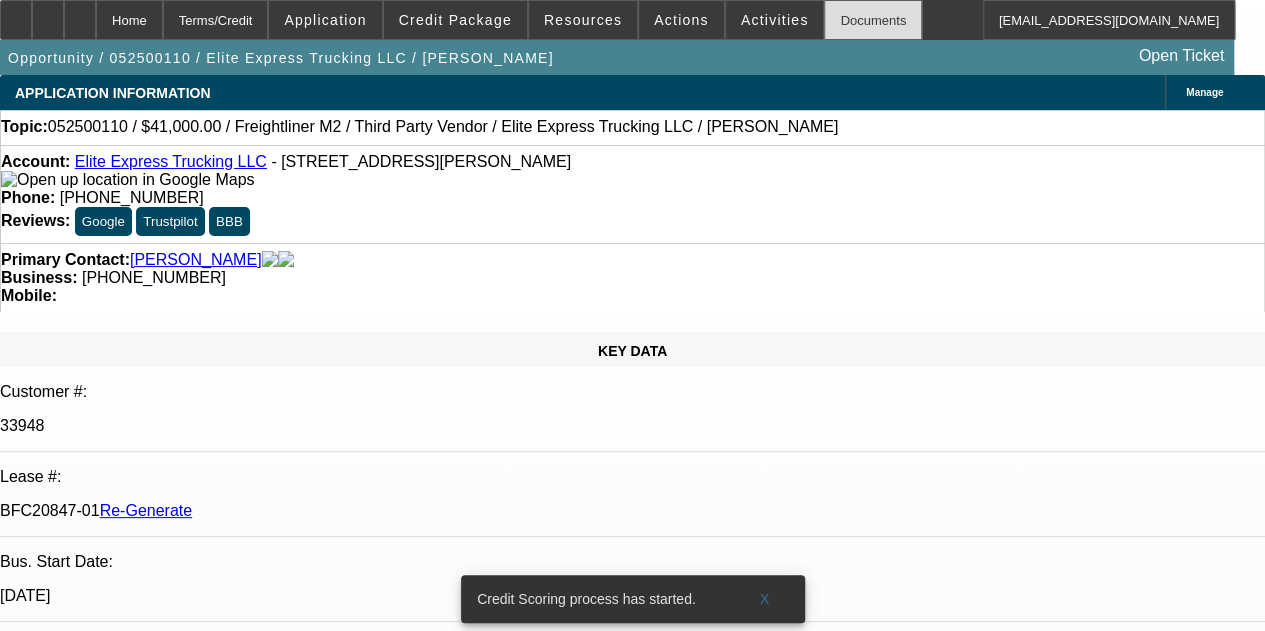 click on "Documents" at bounding box center [873, 20] 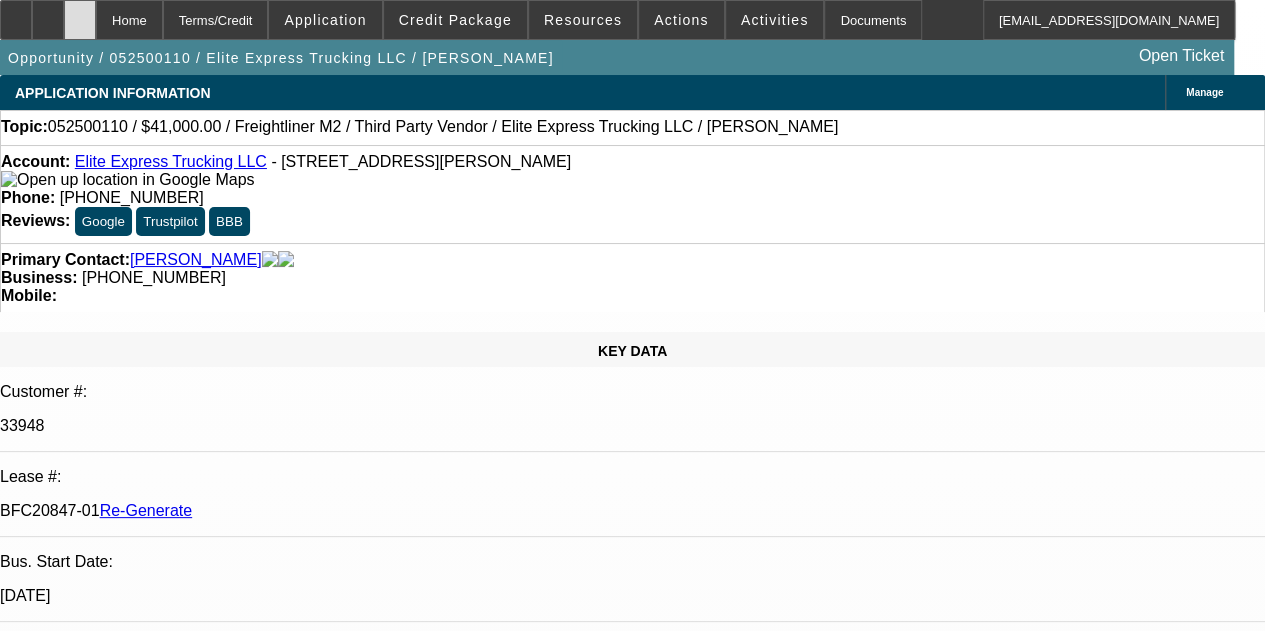 click at bounding box center [80, 13] 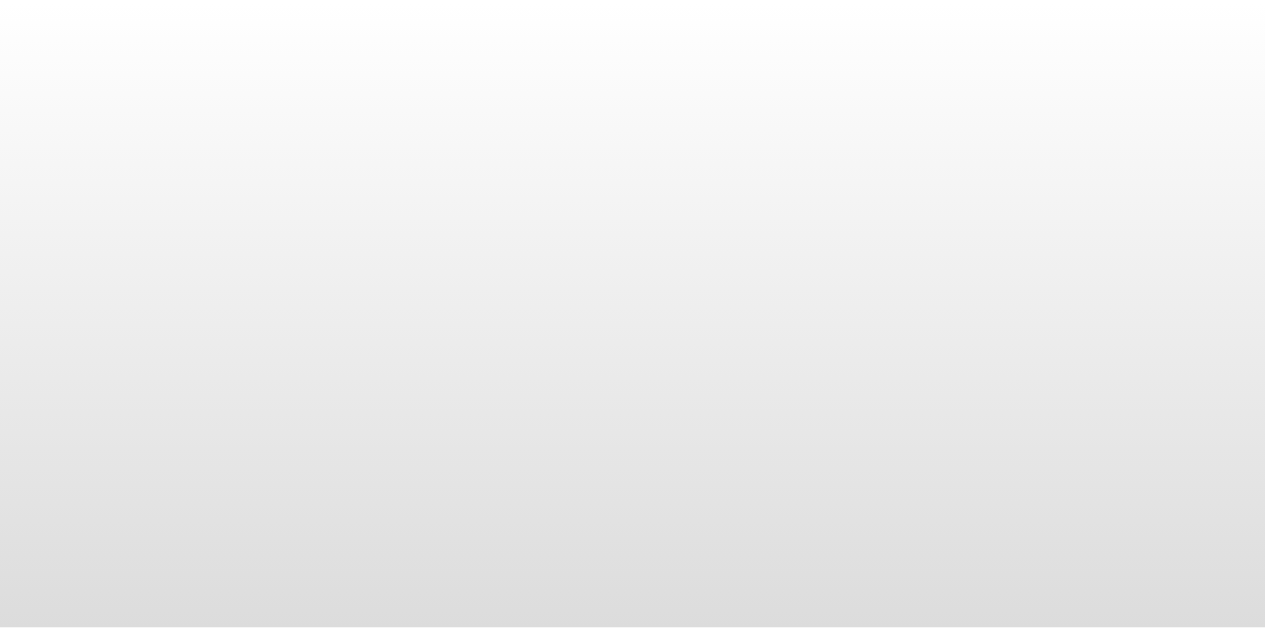 scroll, scrollTop: 0, scrollLeft: 0, axis: both 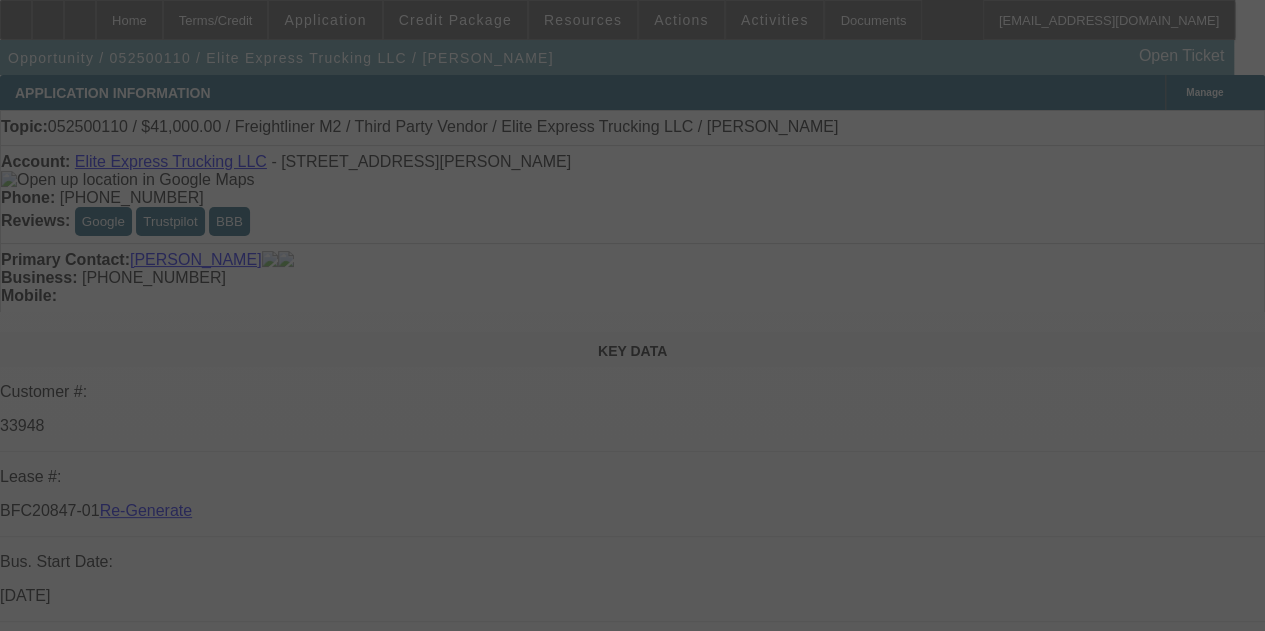 select on "4" 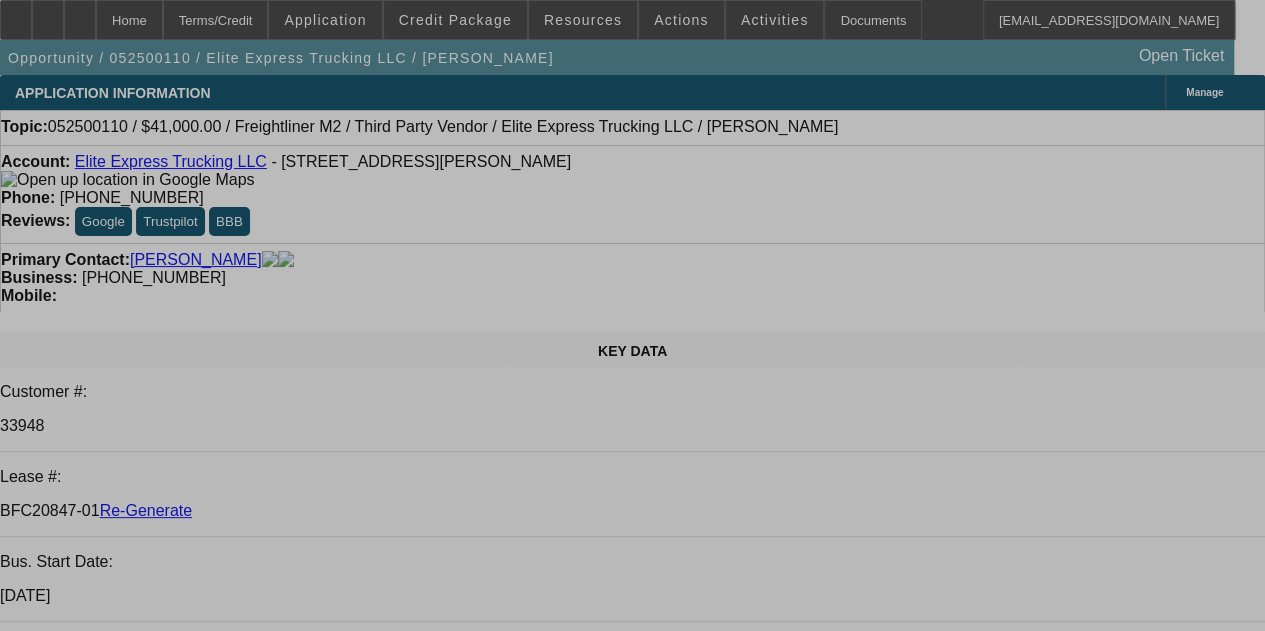 select on "0" 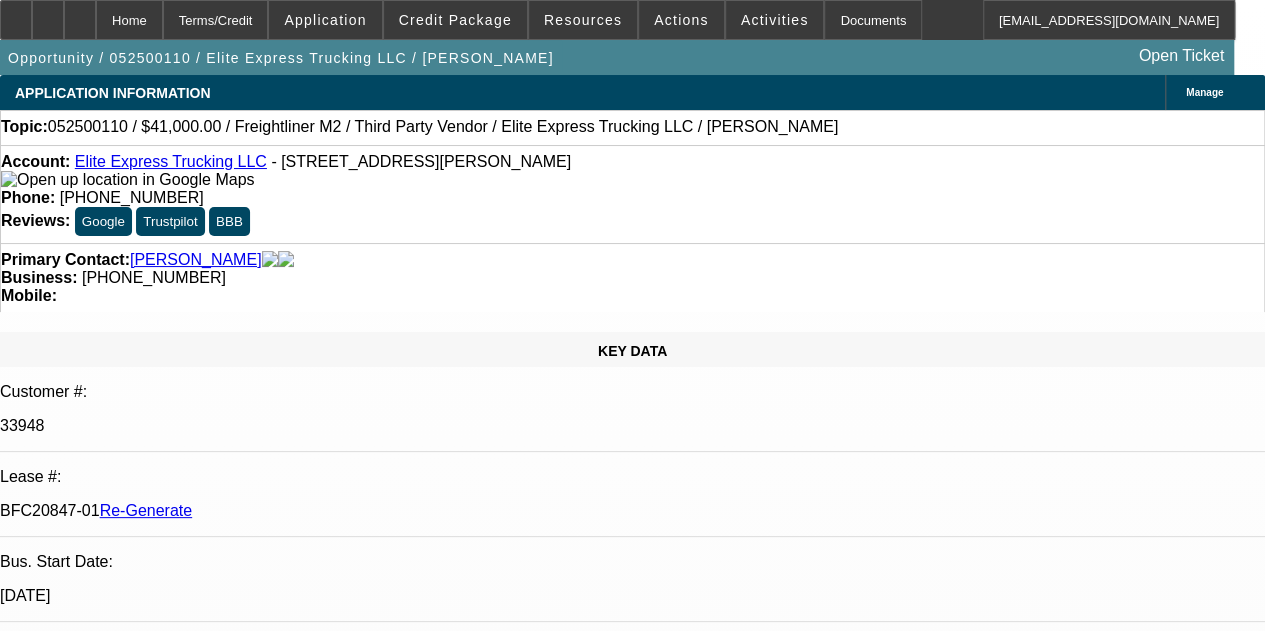 select on "2" 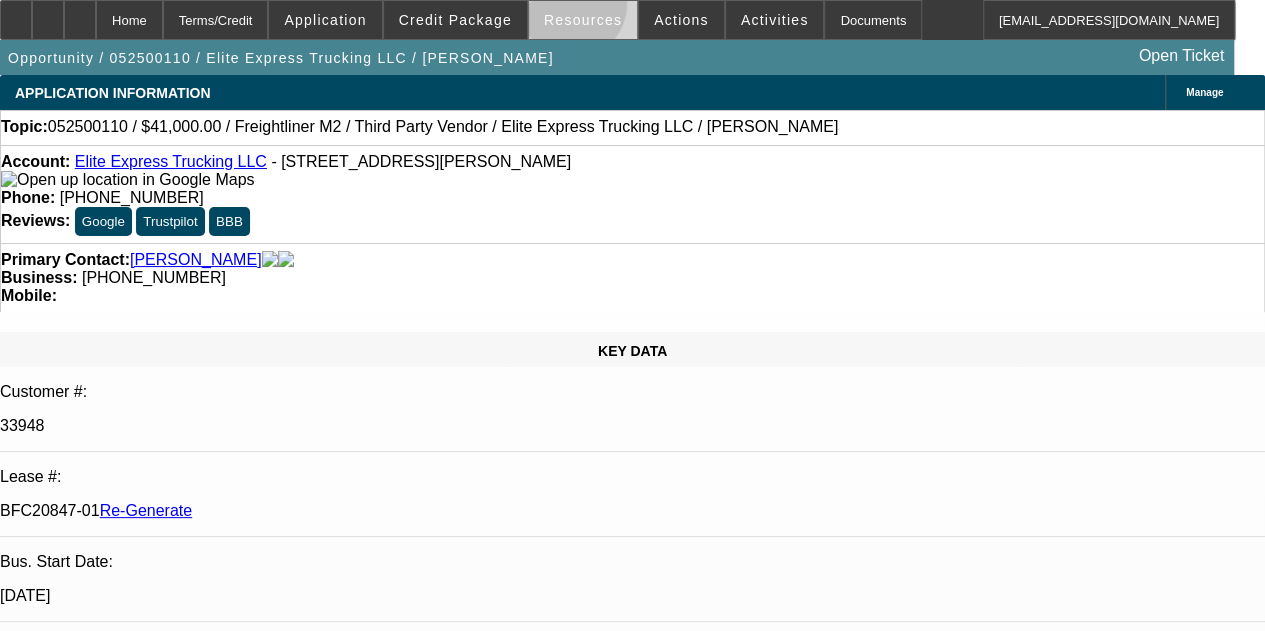 click at bounding box center [583, 20] 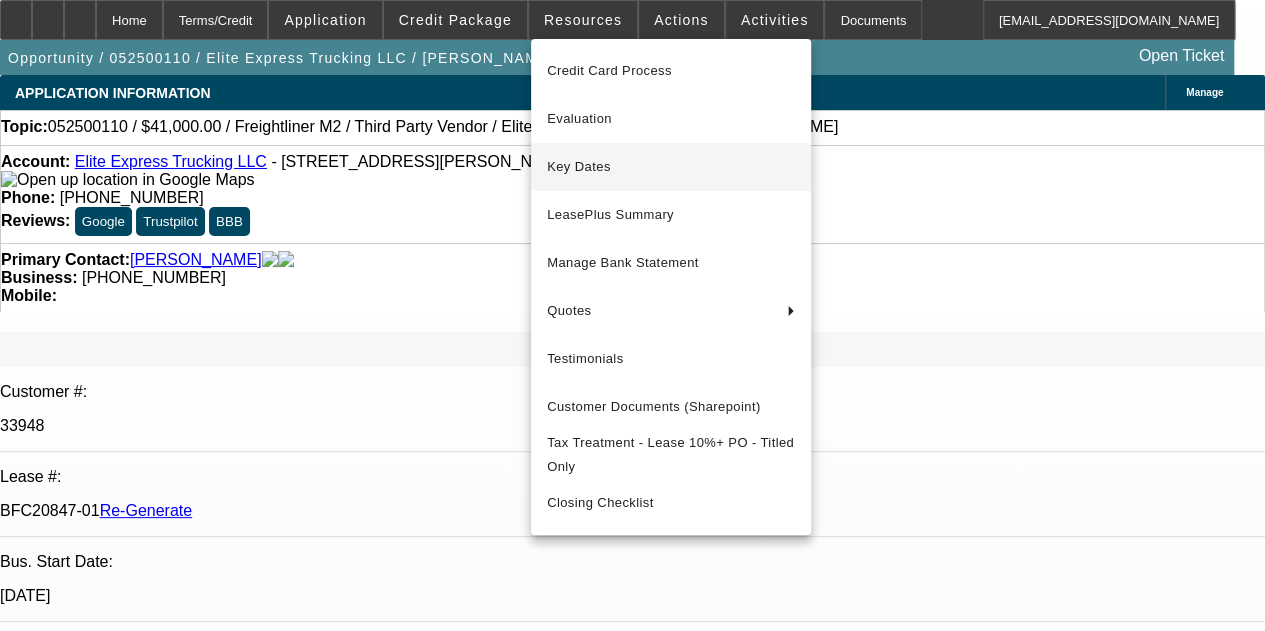 click on "Key Dates" at bounding box center (671, 167) 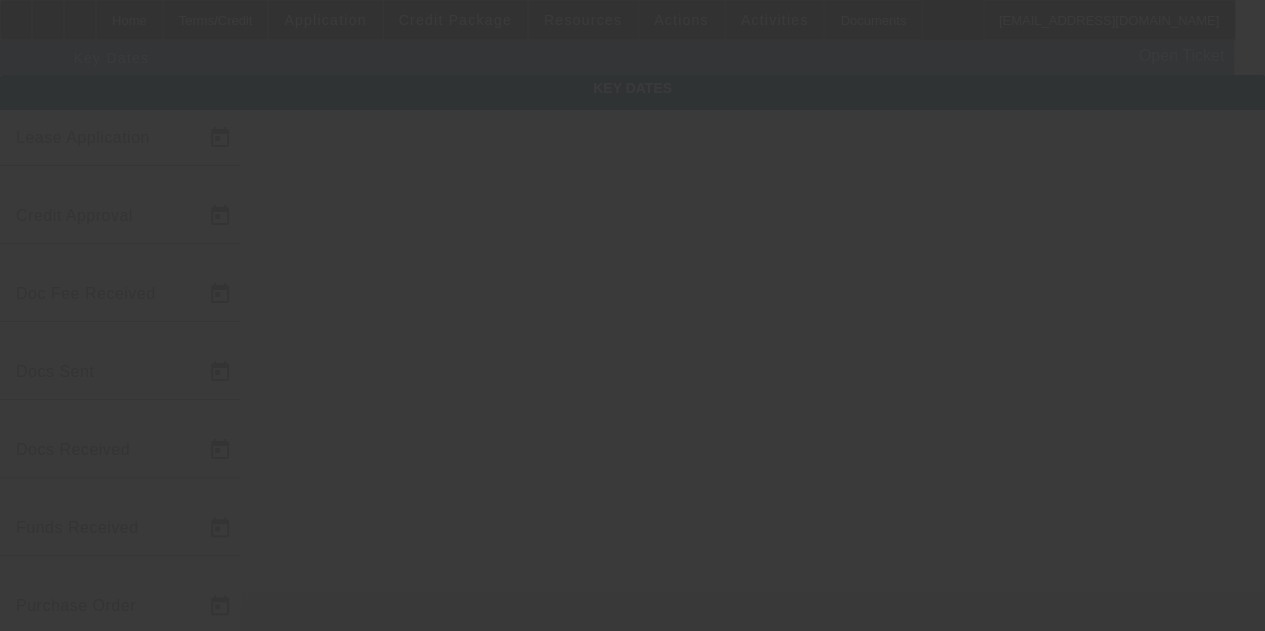 type on "[DATE]" 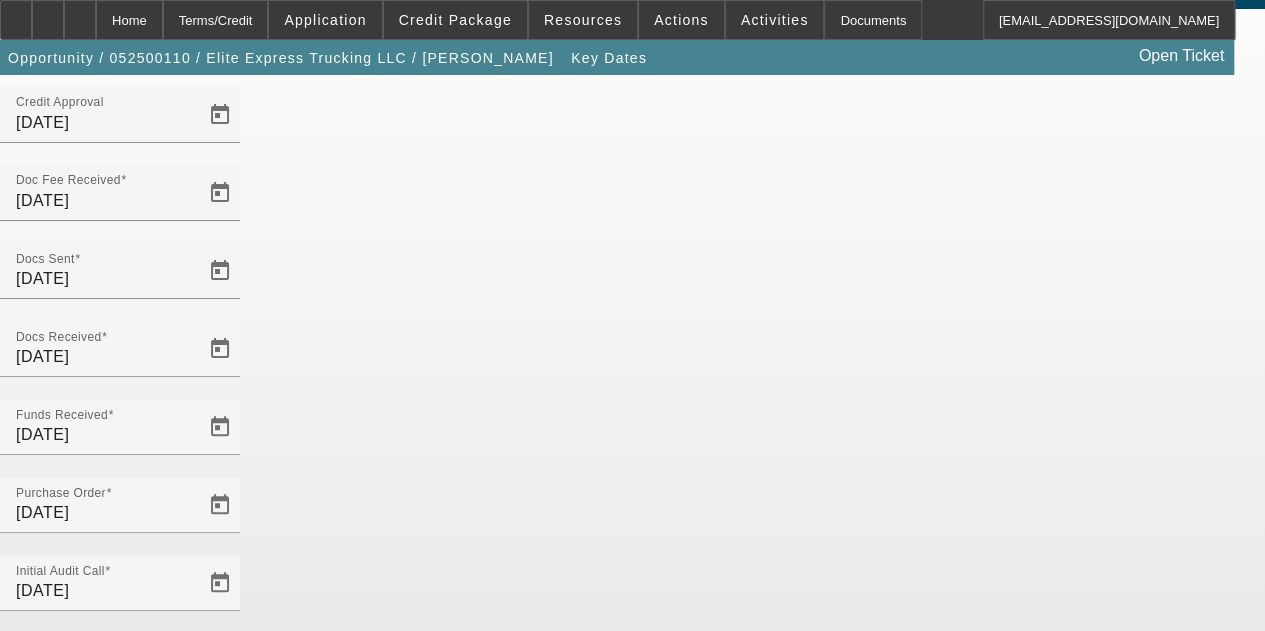 scroll, scrollTop: 130, scrollLeft: 0, axis: vertical 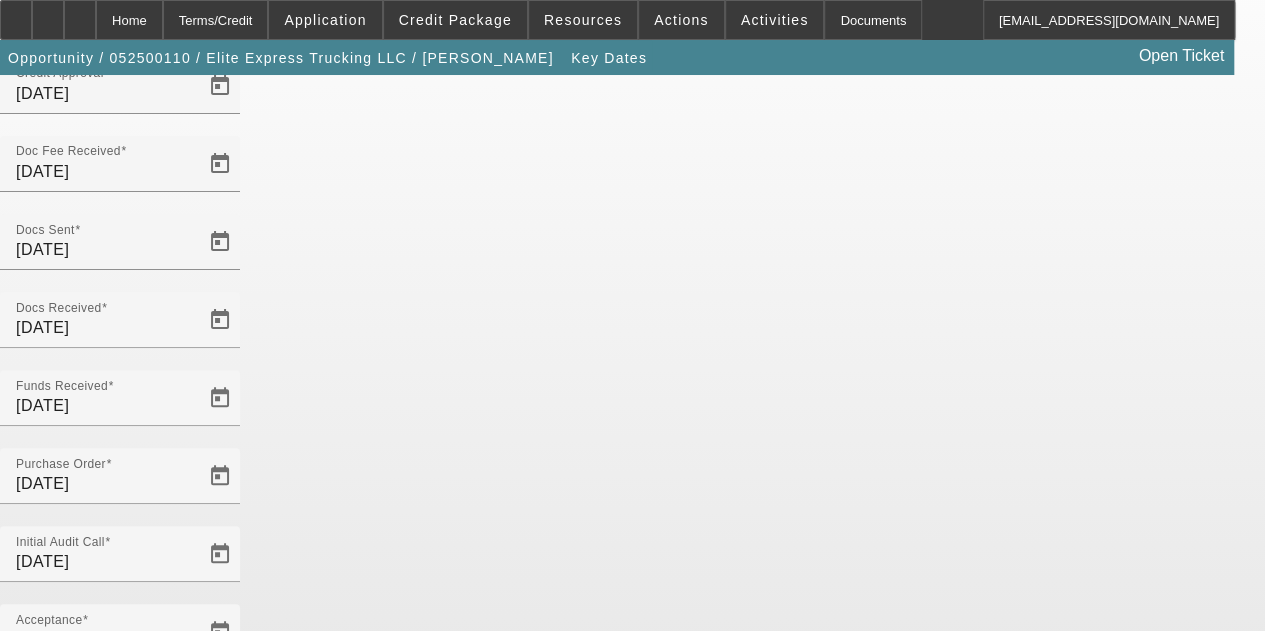 click 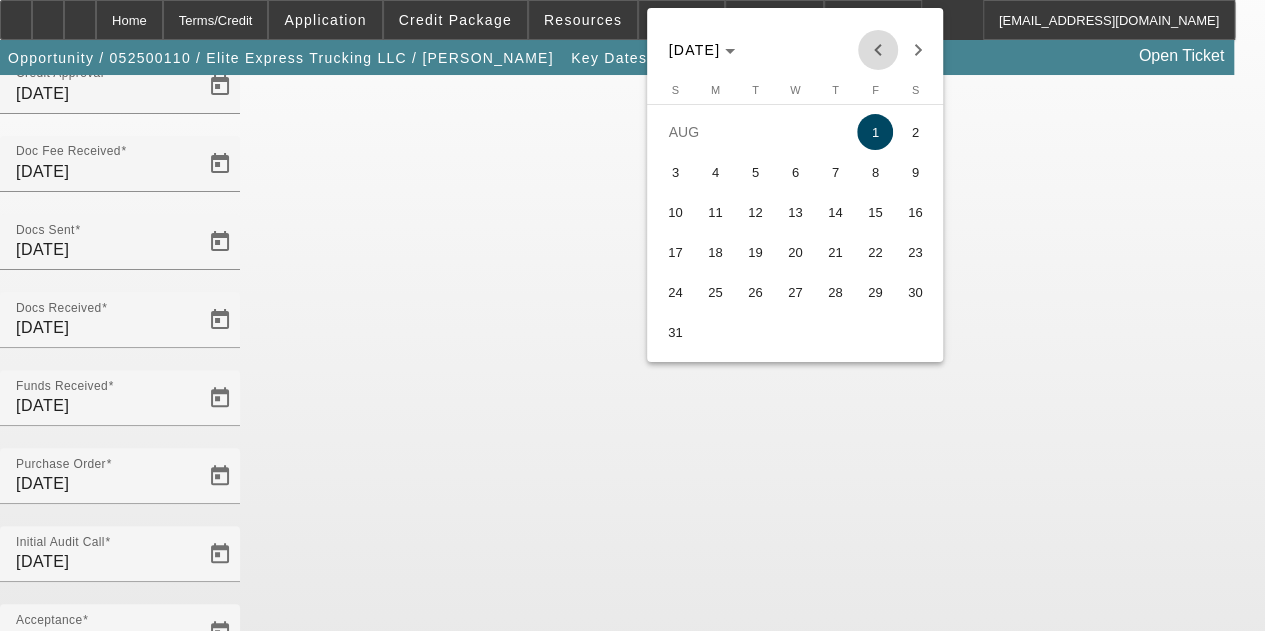 click at bounding box center (878, 50) 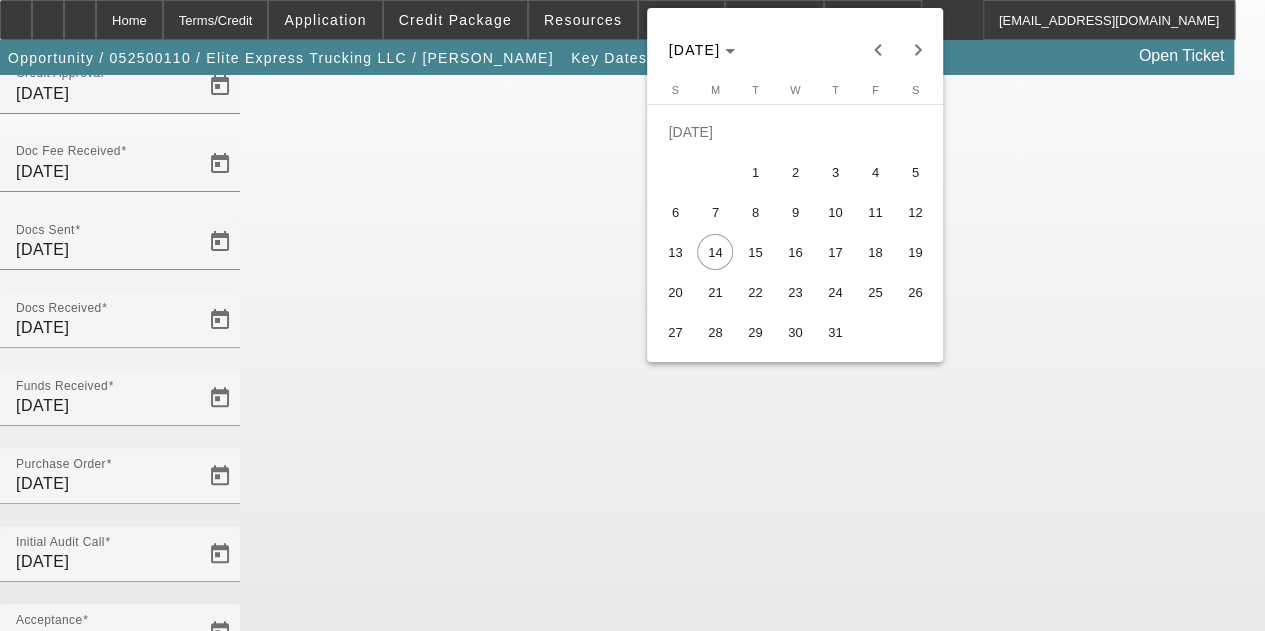 click on "15" at bounding box center (755, 252) 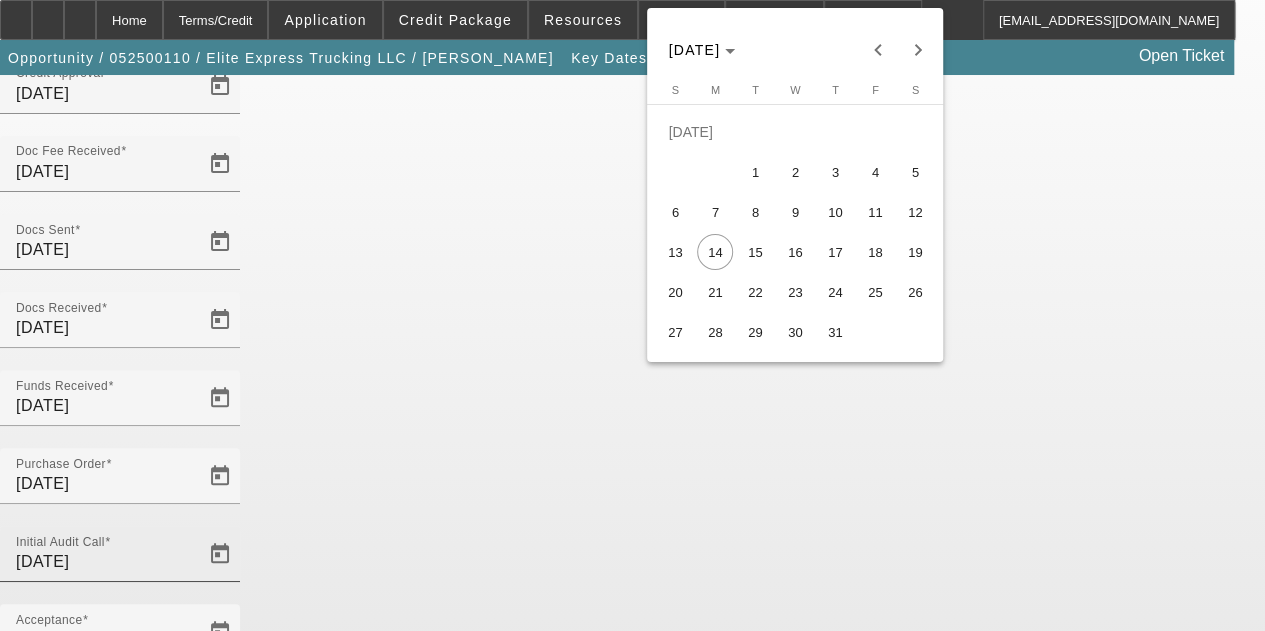 type on "[DATE]" 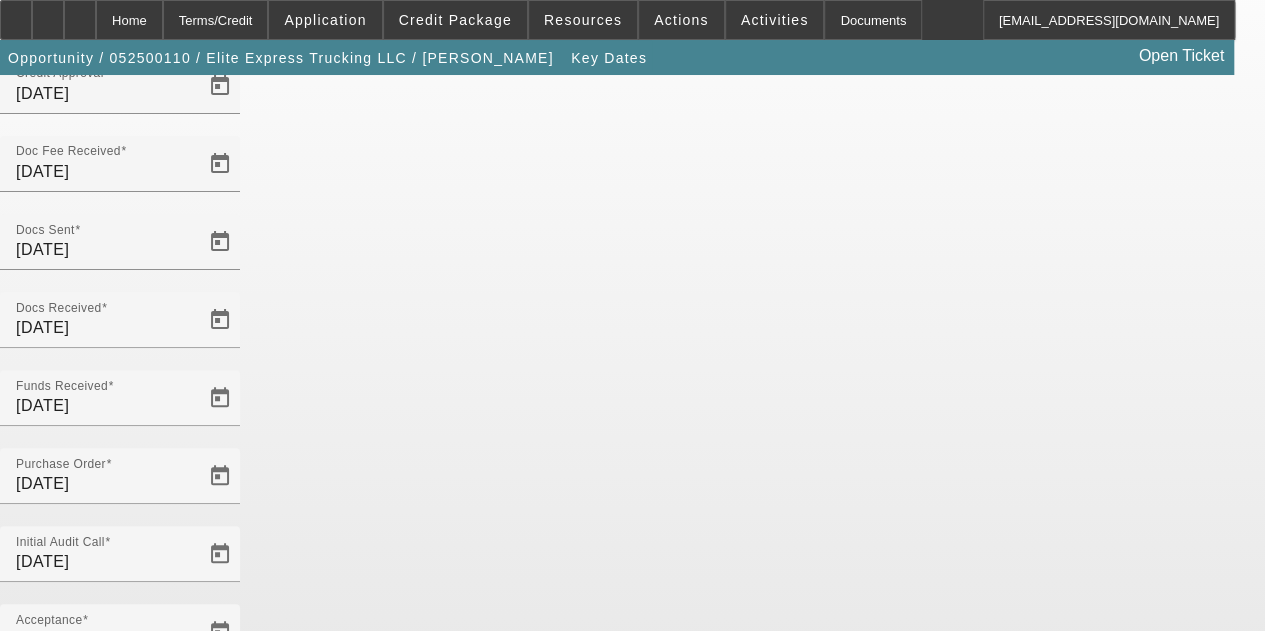click 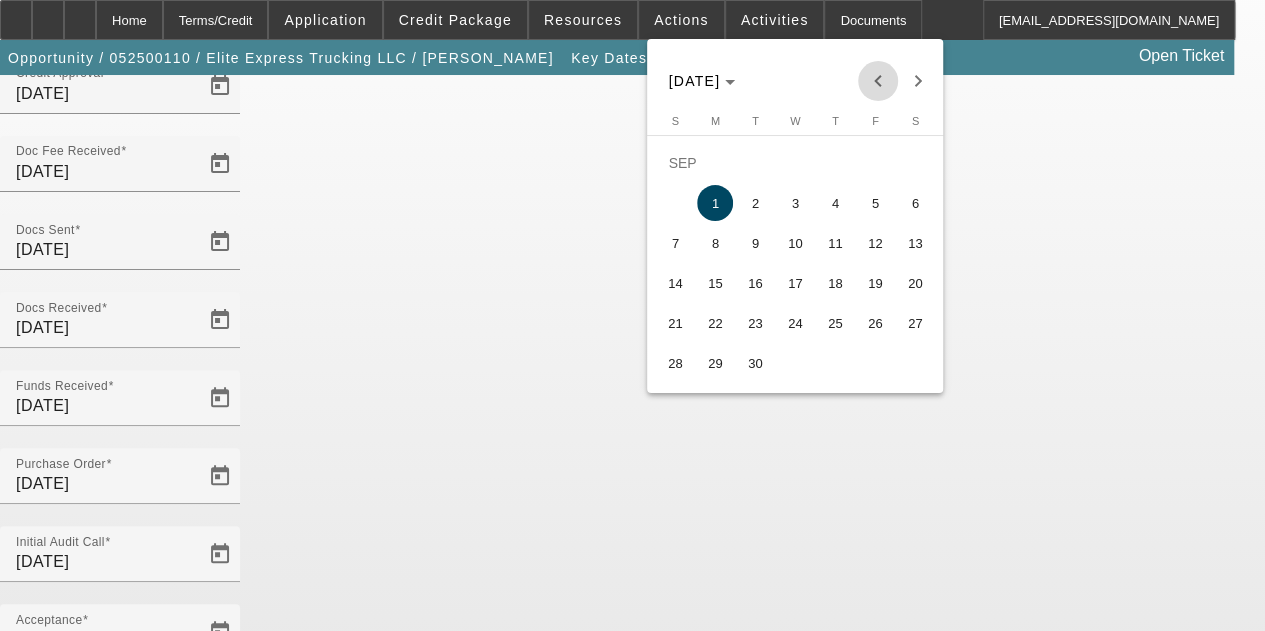 click at bounding box center [878, 81] 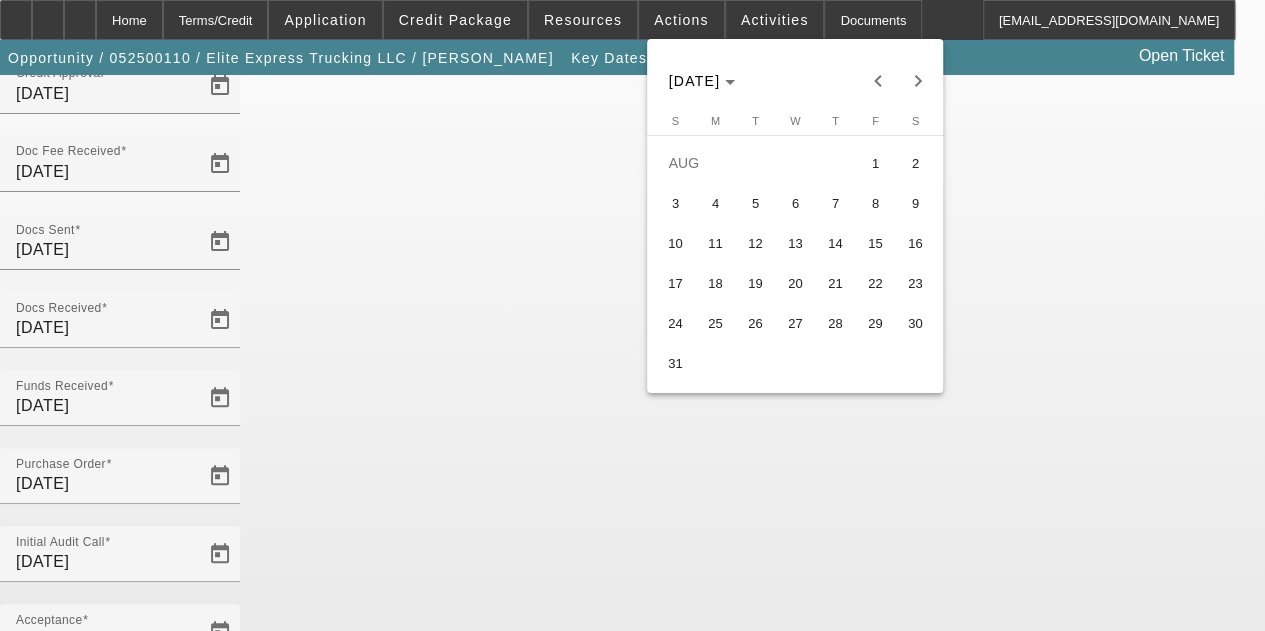 click on "15" at bounding box center [875, 243] 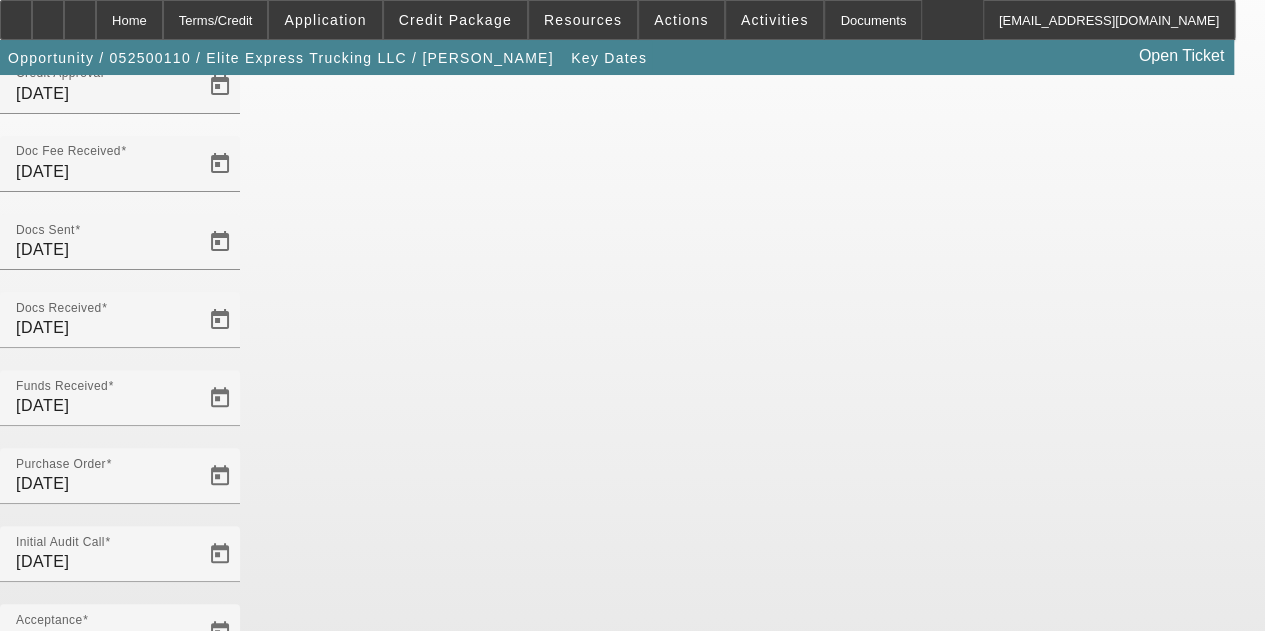 click on "Save" 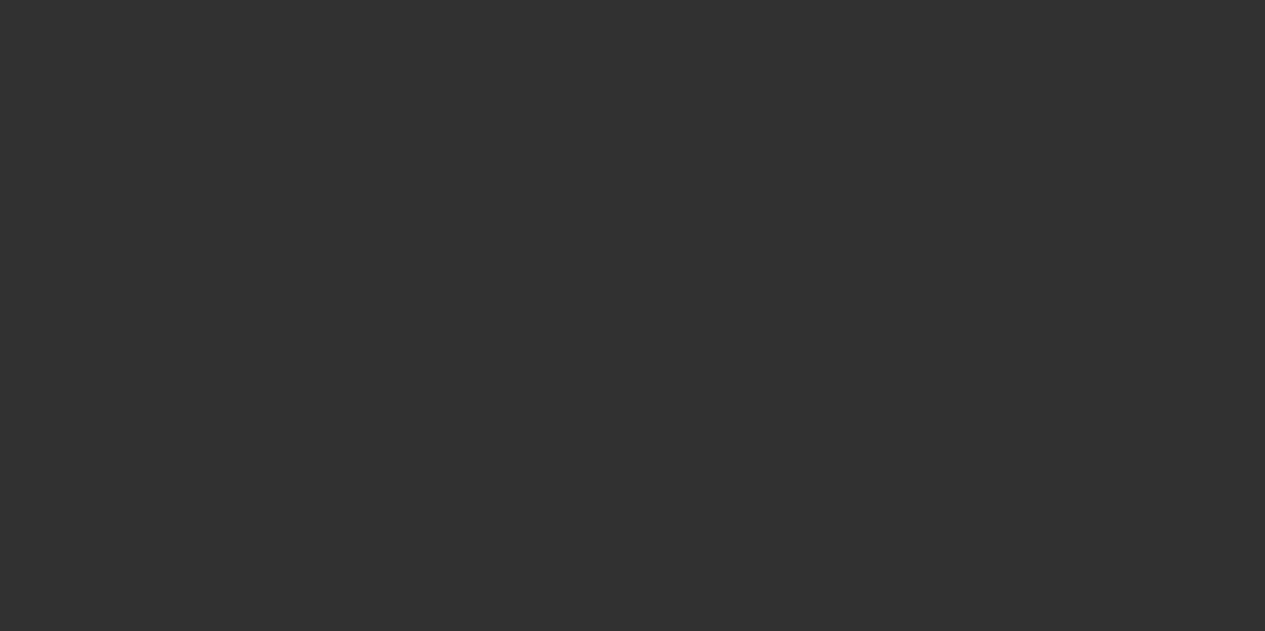 scroll, scrollTop: 0, scrollLeft: 0, axis: both 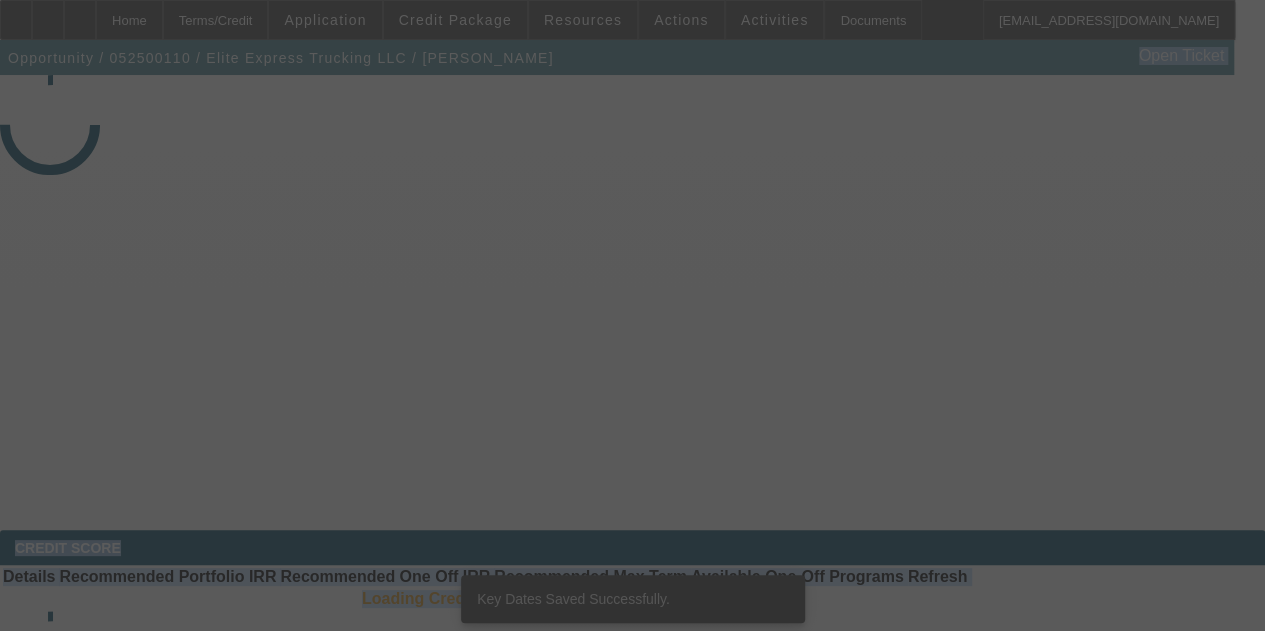drag, startPoint x: 190, startPoint y: 23, endPoint x: 134, endPoint y: -7, distance: 63.529522 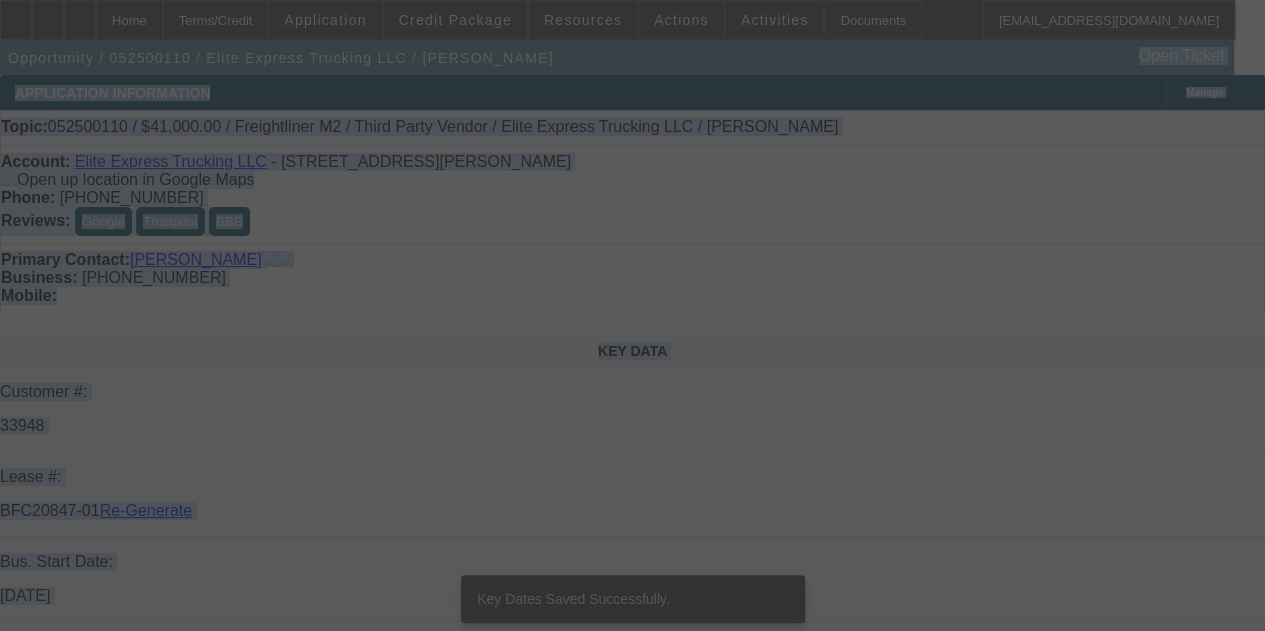 select on "4" 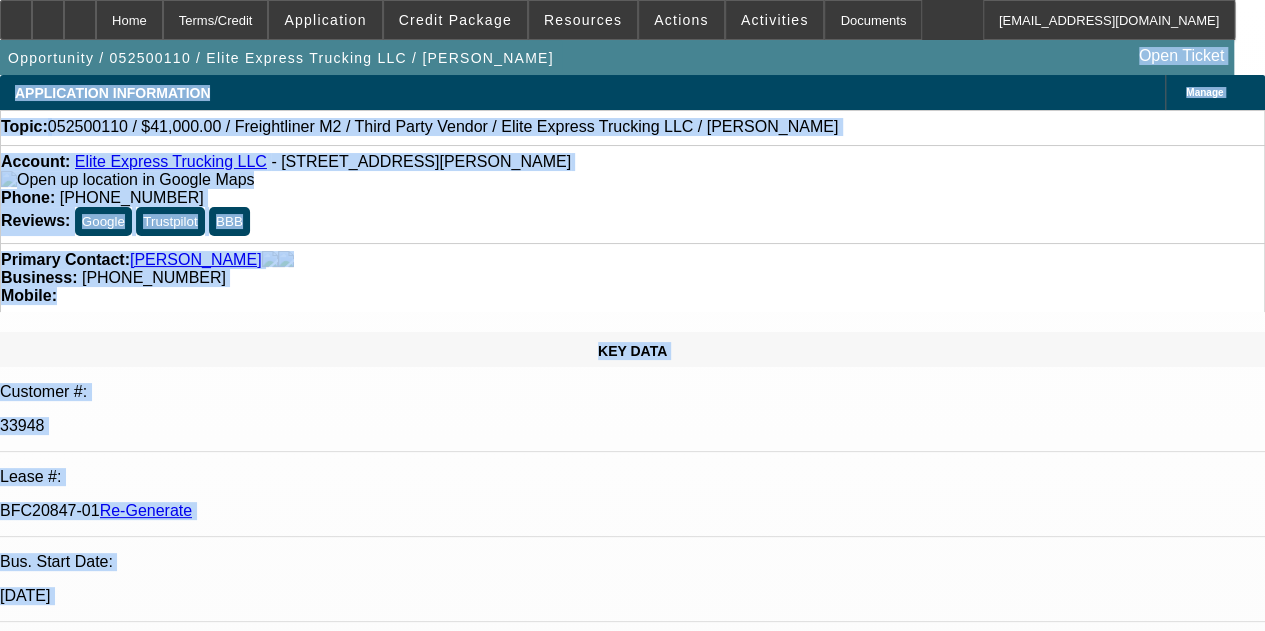 select on "0" 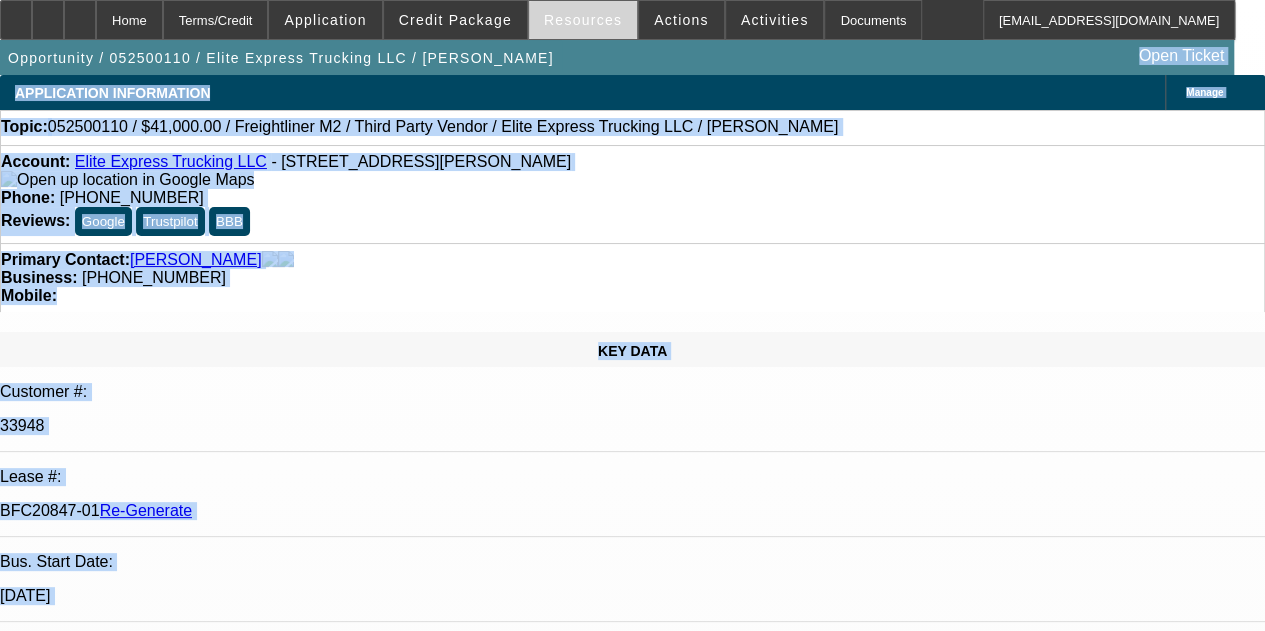 drag, startPoint x: 535, startPoint y: 29, endPoint x: 532, endPoint y: 39, distance: 10.440307 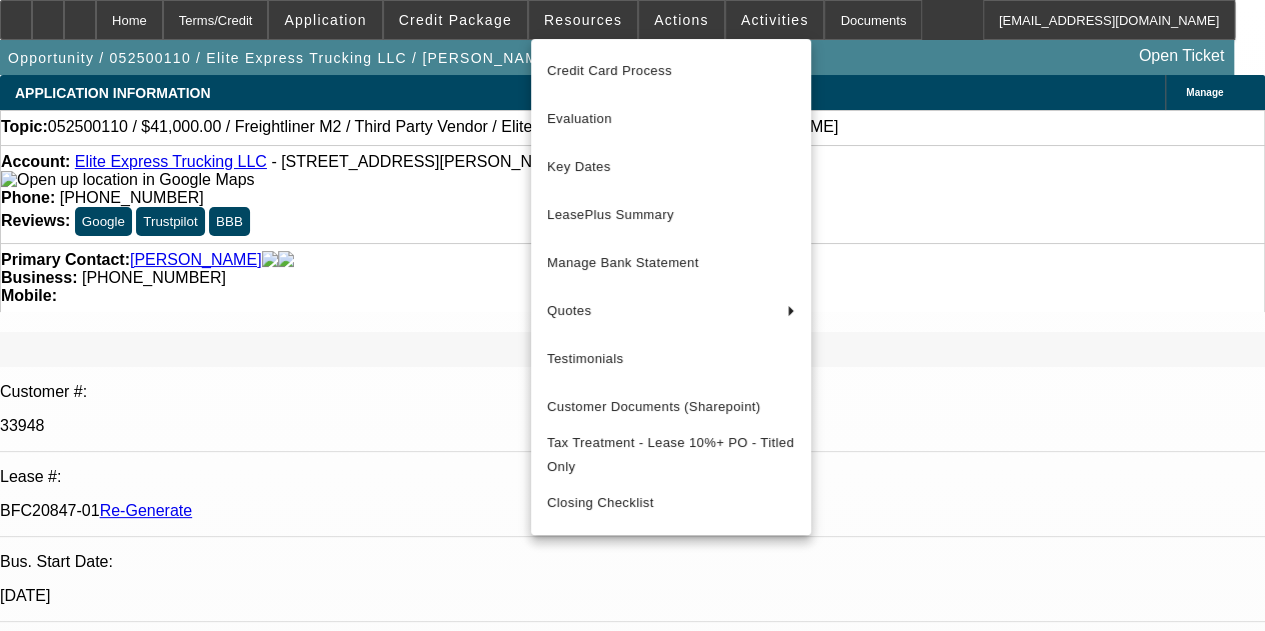 click at bounding box center (632, 315) 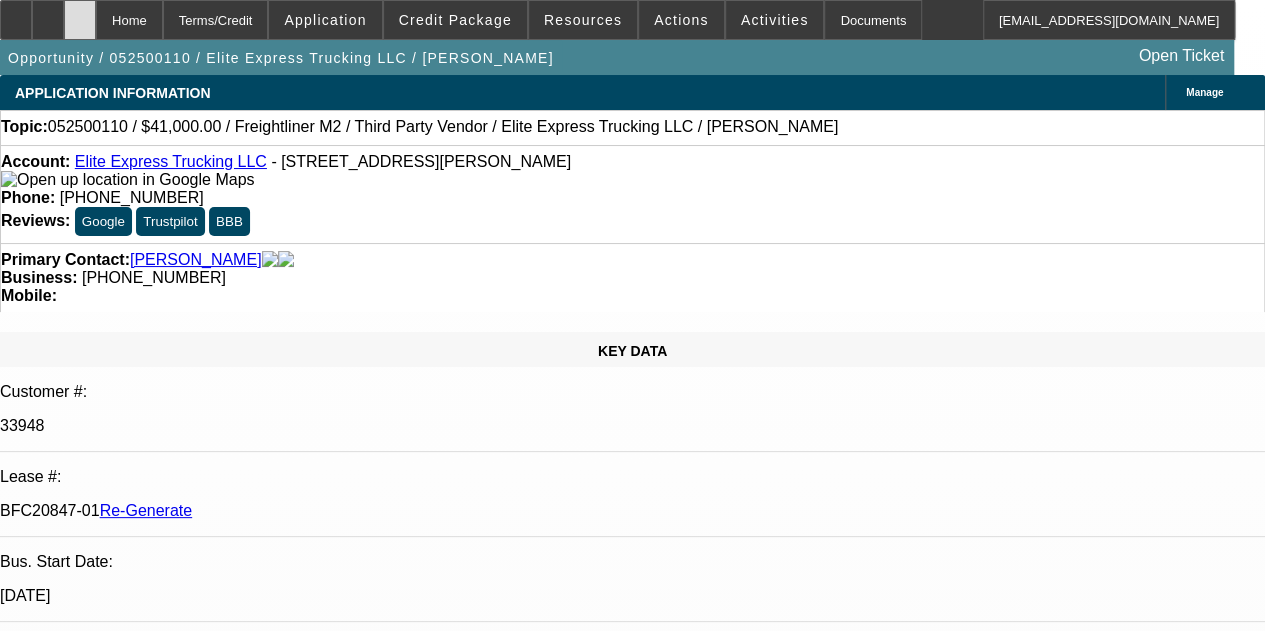 click at bounding box center [80, 13] 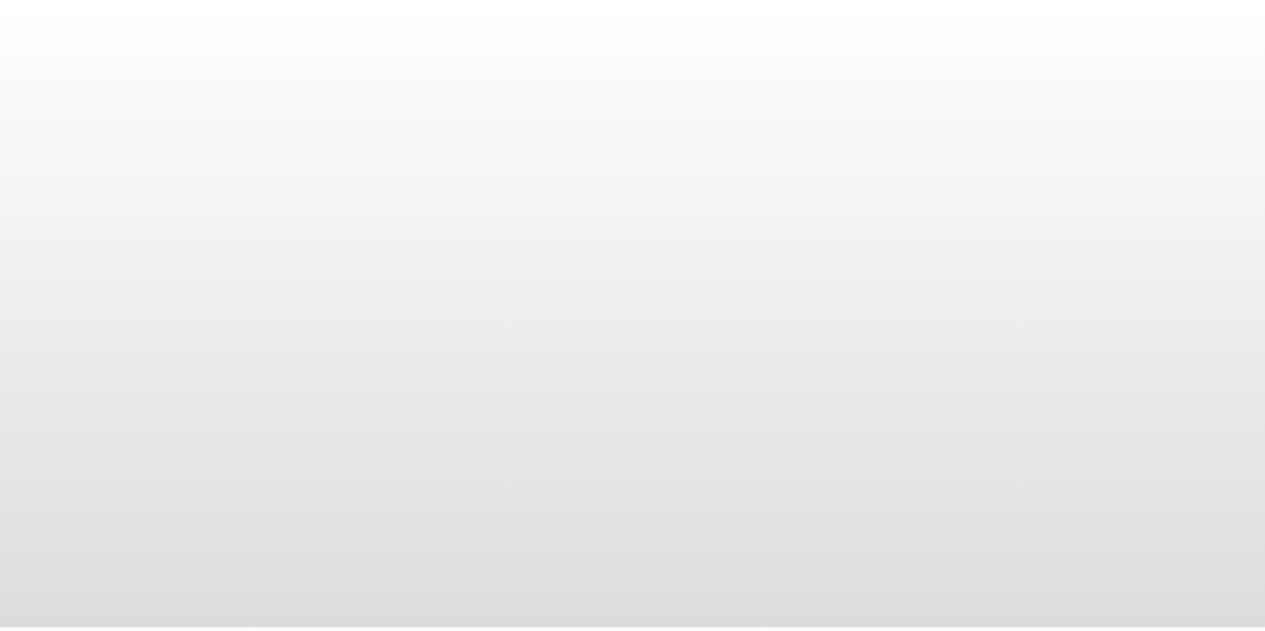 scroll, scrollTop: 0, scrollLeft: 0, axis: both 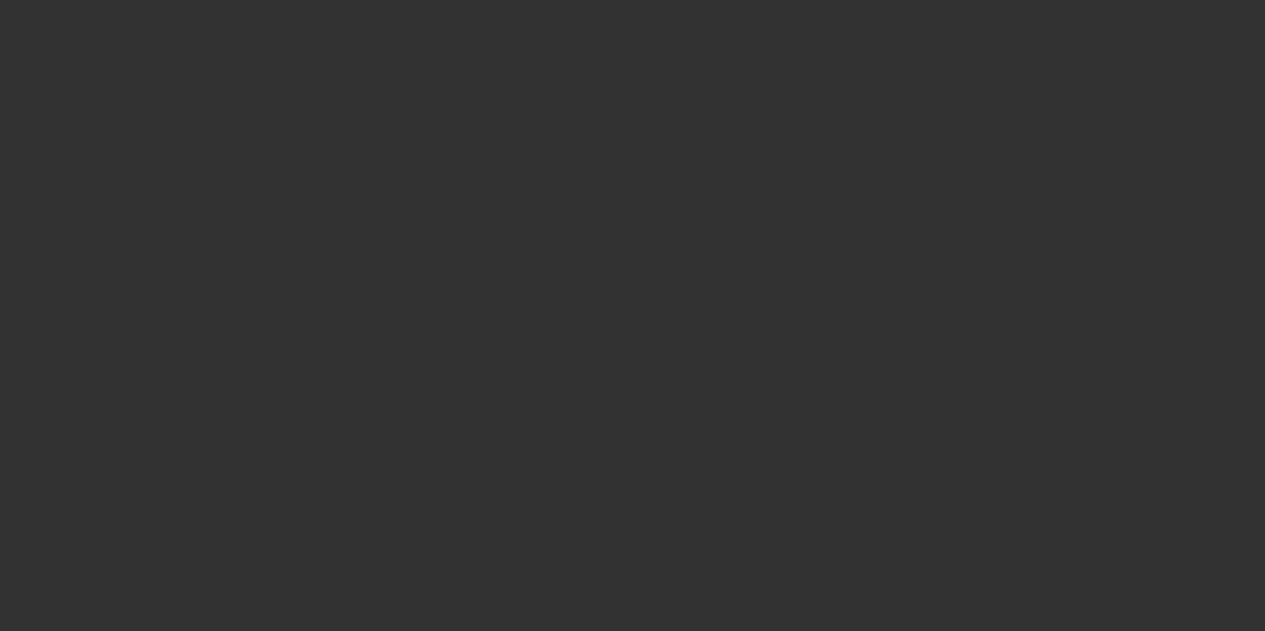 select on "4" 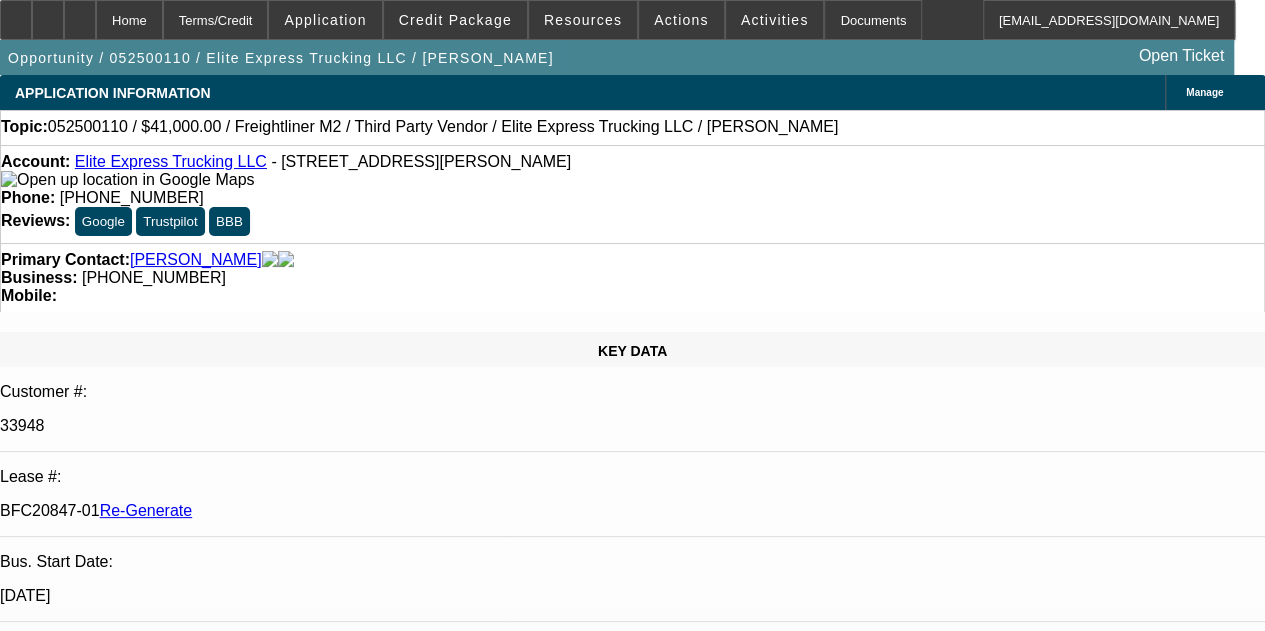select on "0" 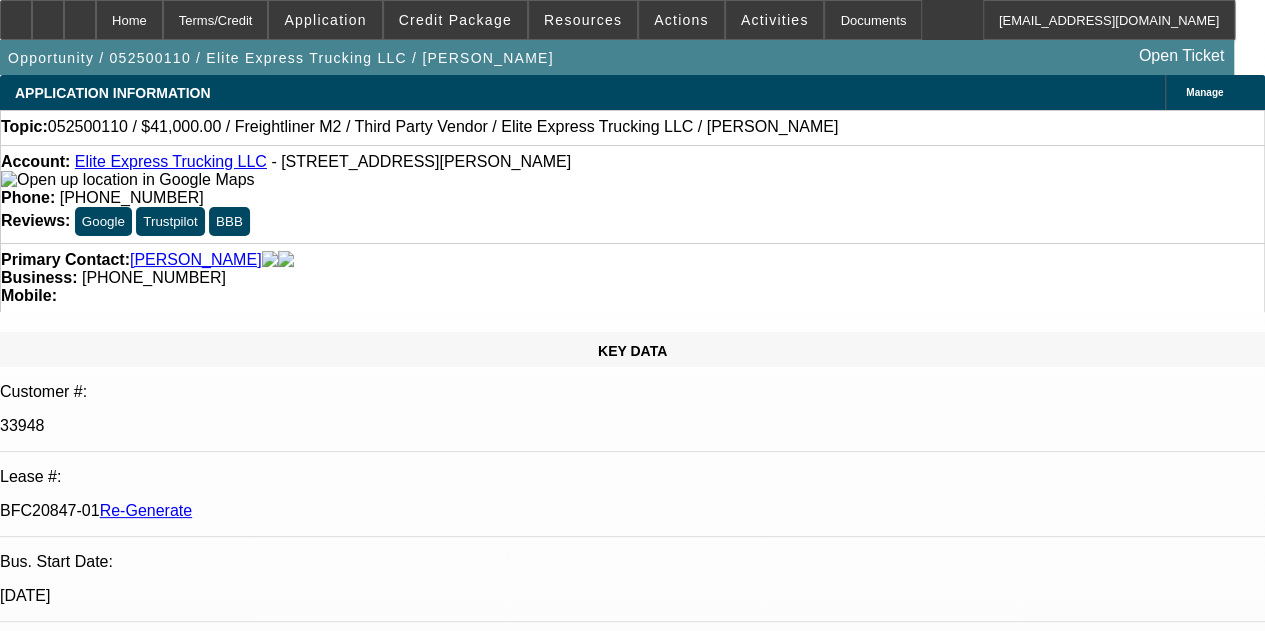 click on "Documents" at bounding box center [873, 20] 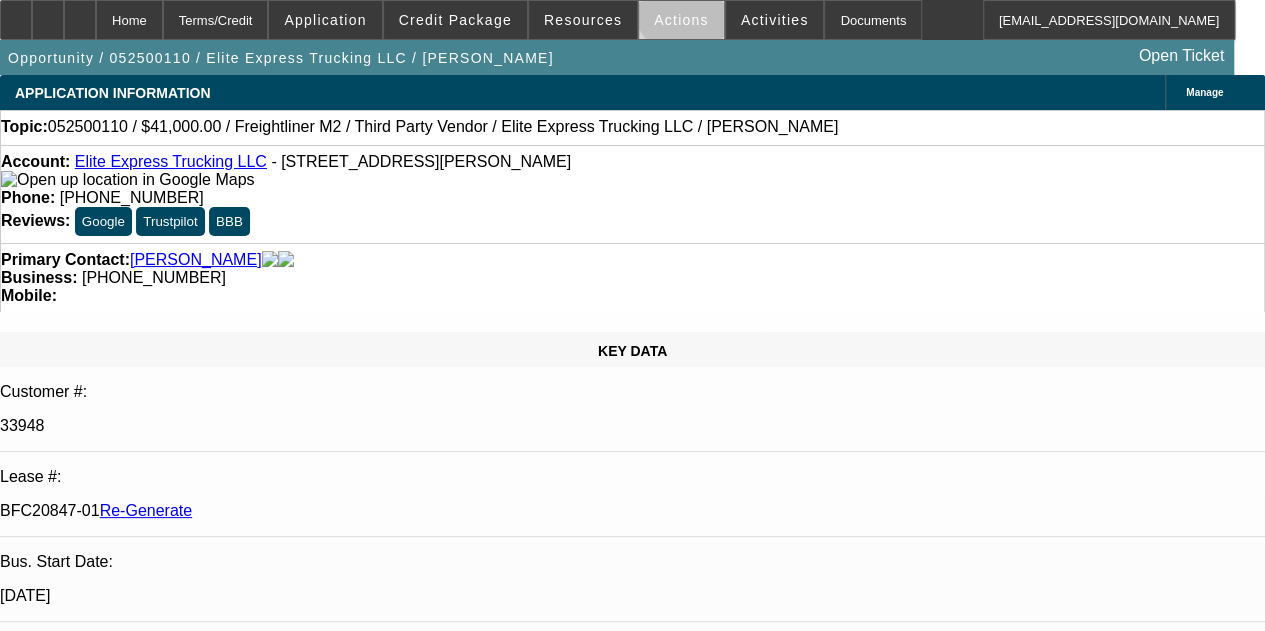 click at bounding box center [681, 20] 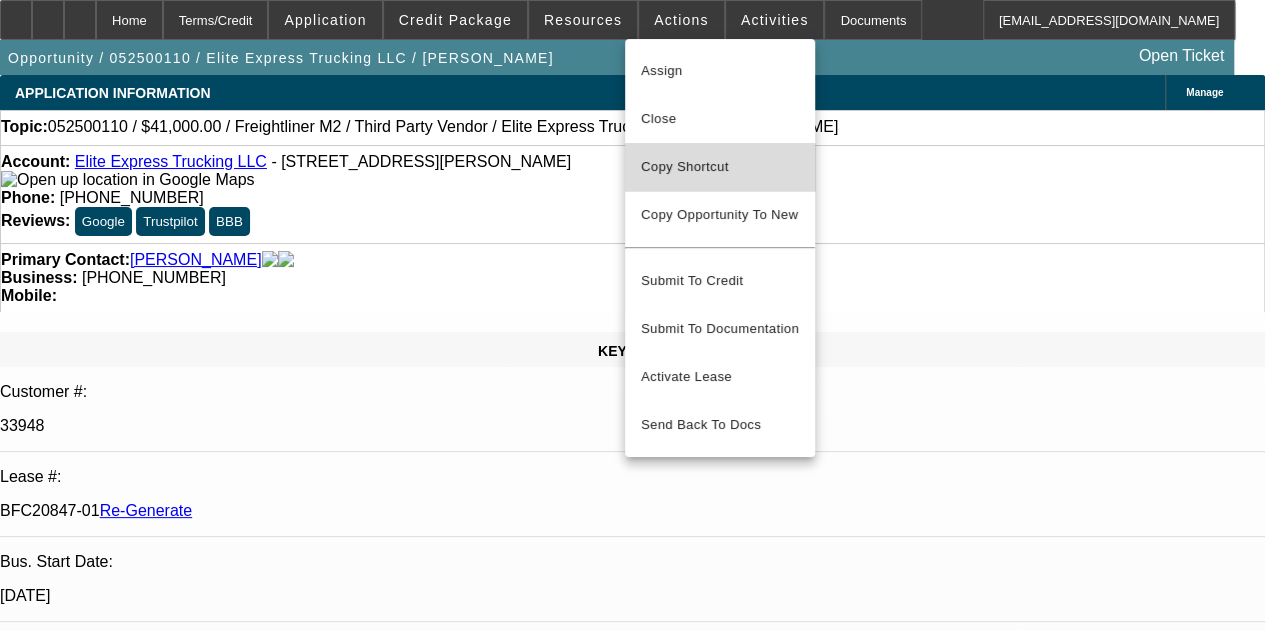 click on "Copy Shortcut" at bounding box center [720, 167] 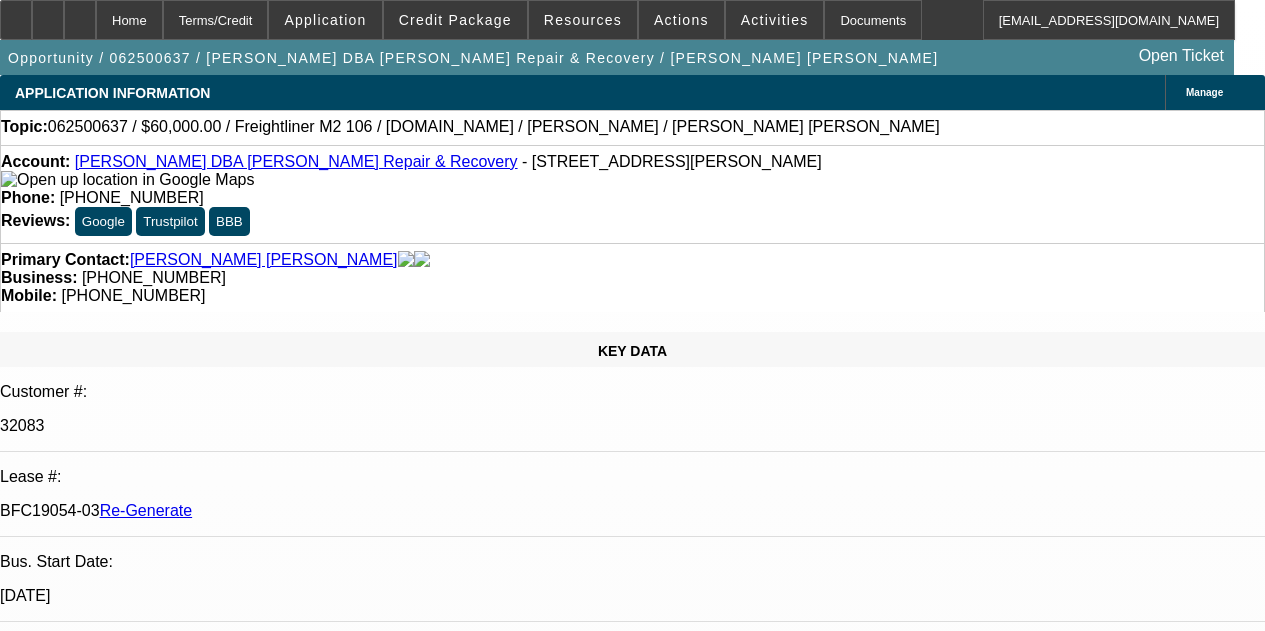 select on "4" 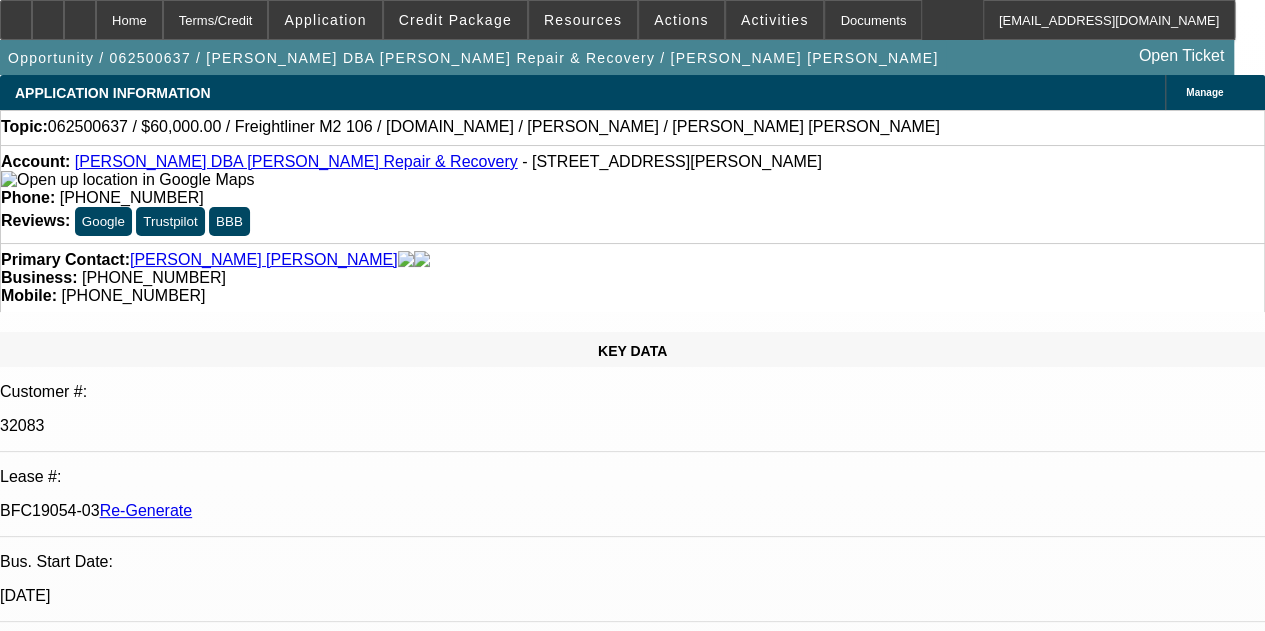 click on "Documents" at bounding box center (873, 20) 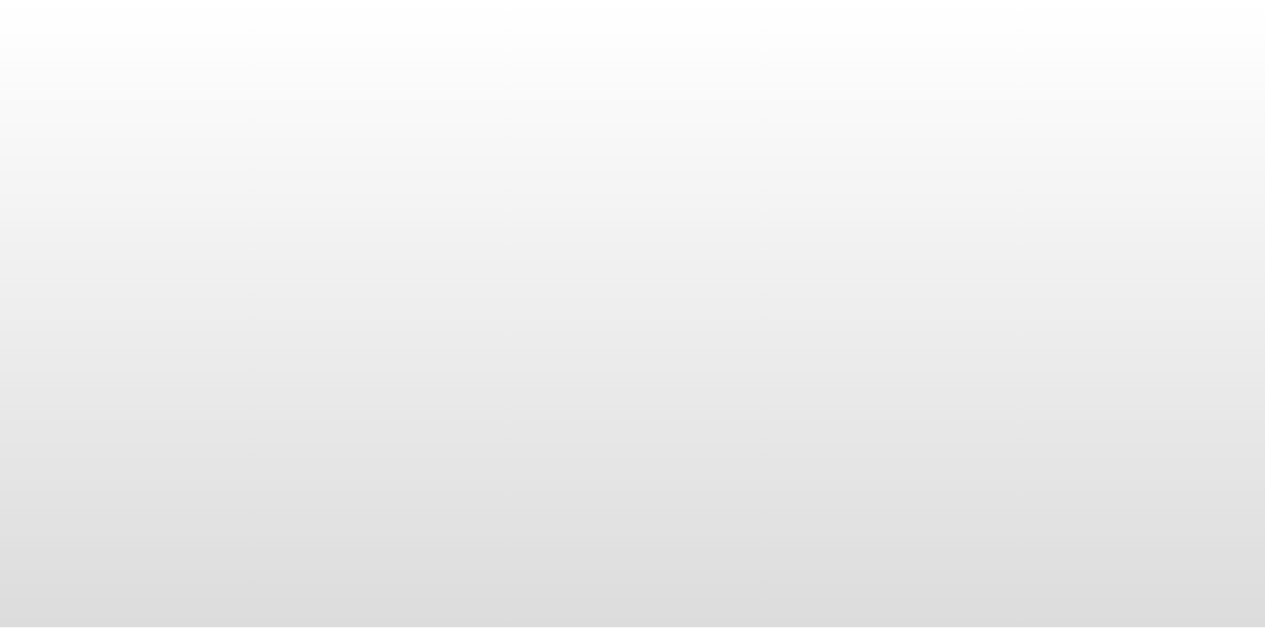 scroll, scrollTop: 0, scrollLeft: 0, axis: both 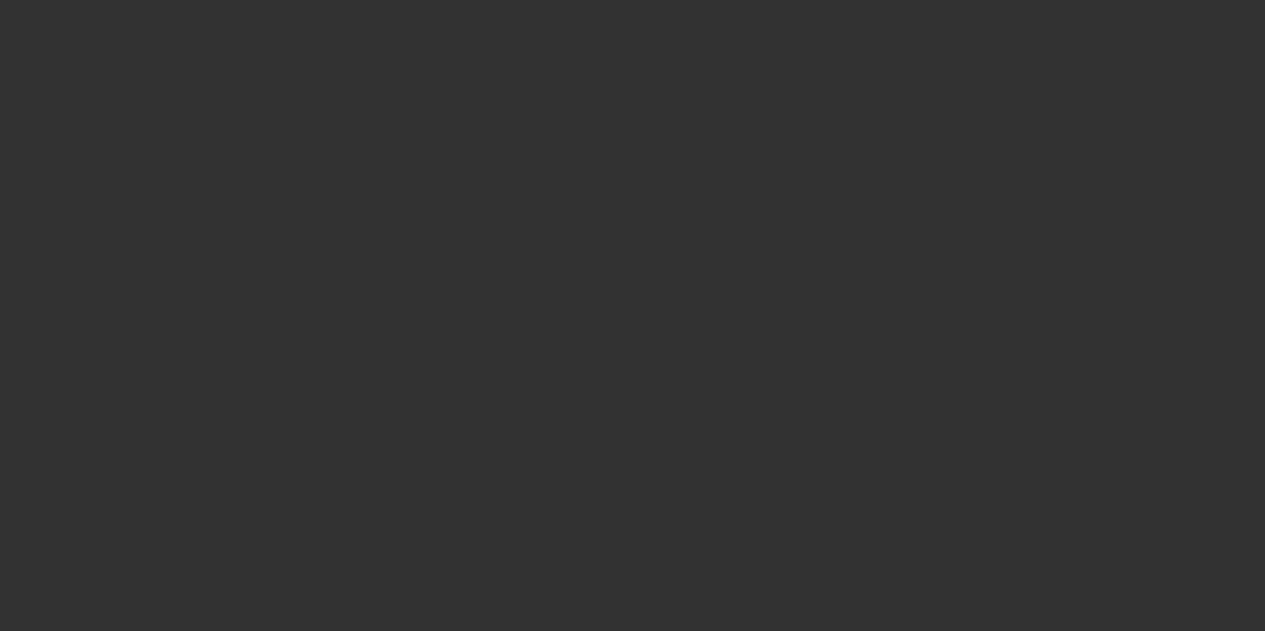 select on "4" 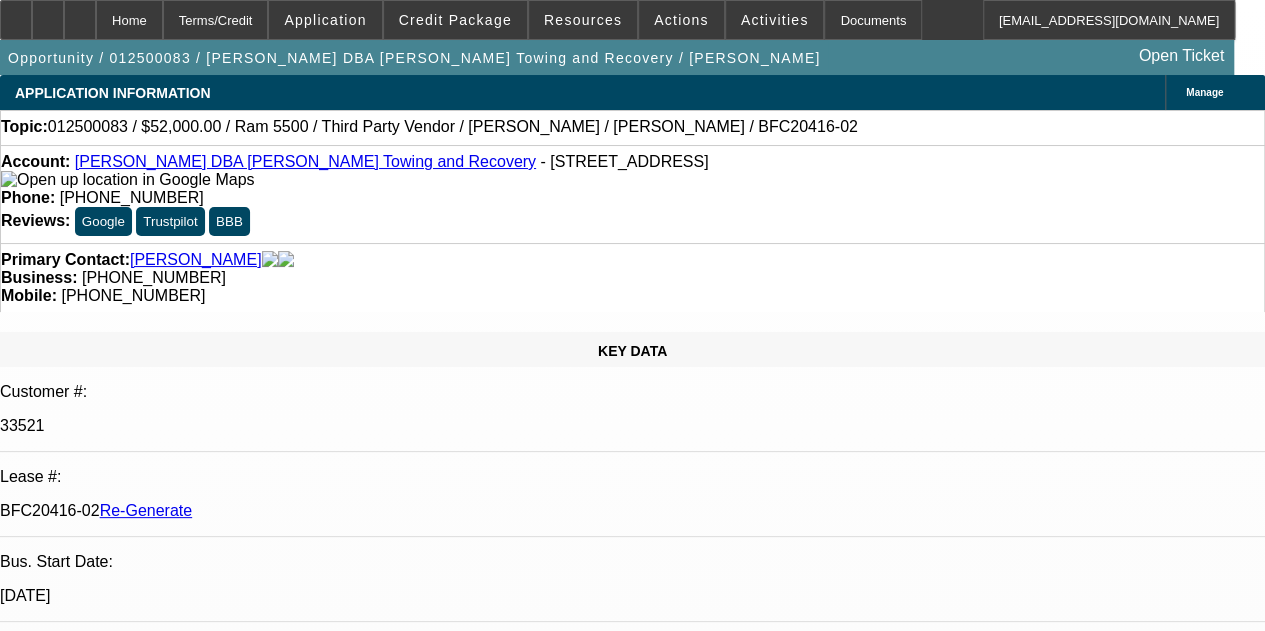 select on "0" 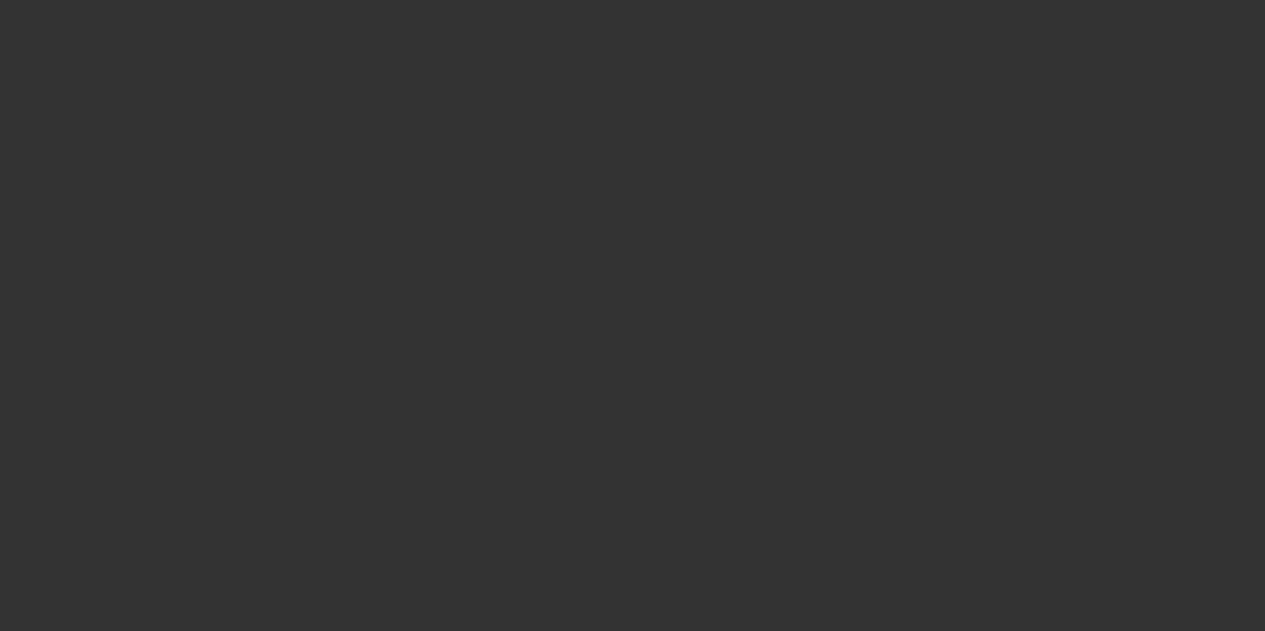 select on "4" 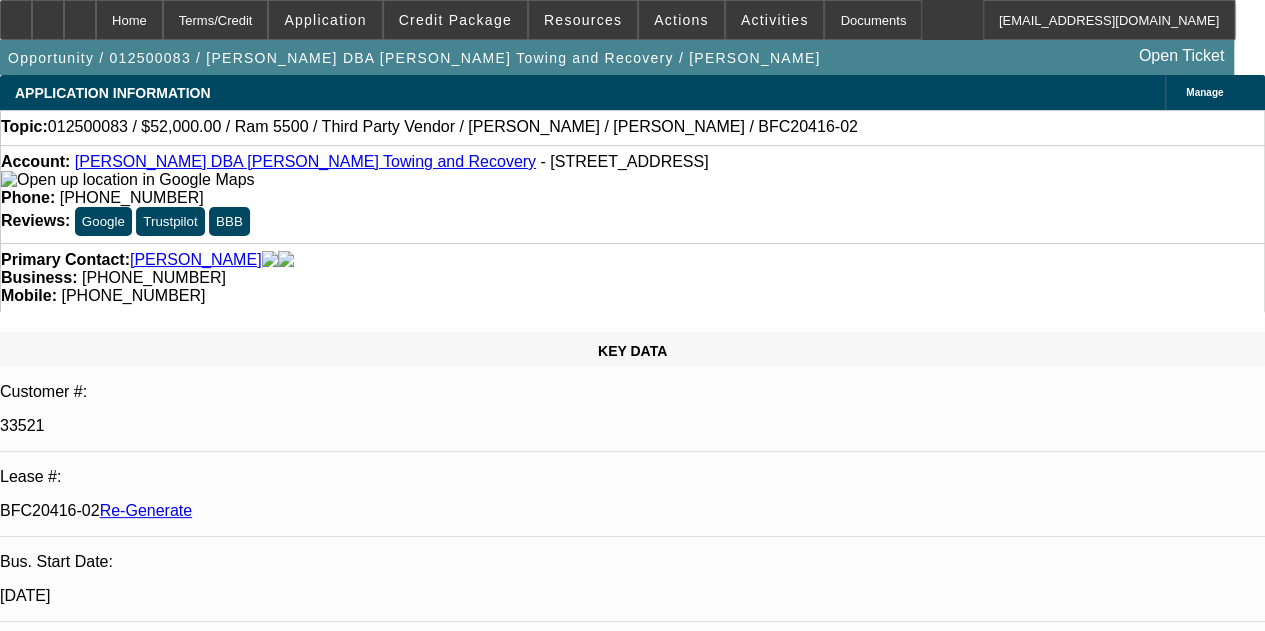click on "RE:012500083 / $52,000.00 / Ram  5500 / Third Party Vendor / [PERSON_NAME] / [PERSON_NAME] / BFC20416-02" at bounding box center [359, 7940] 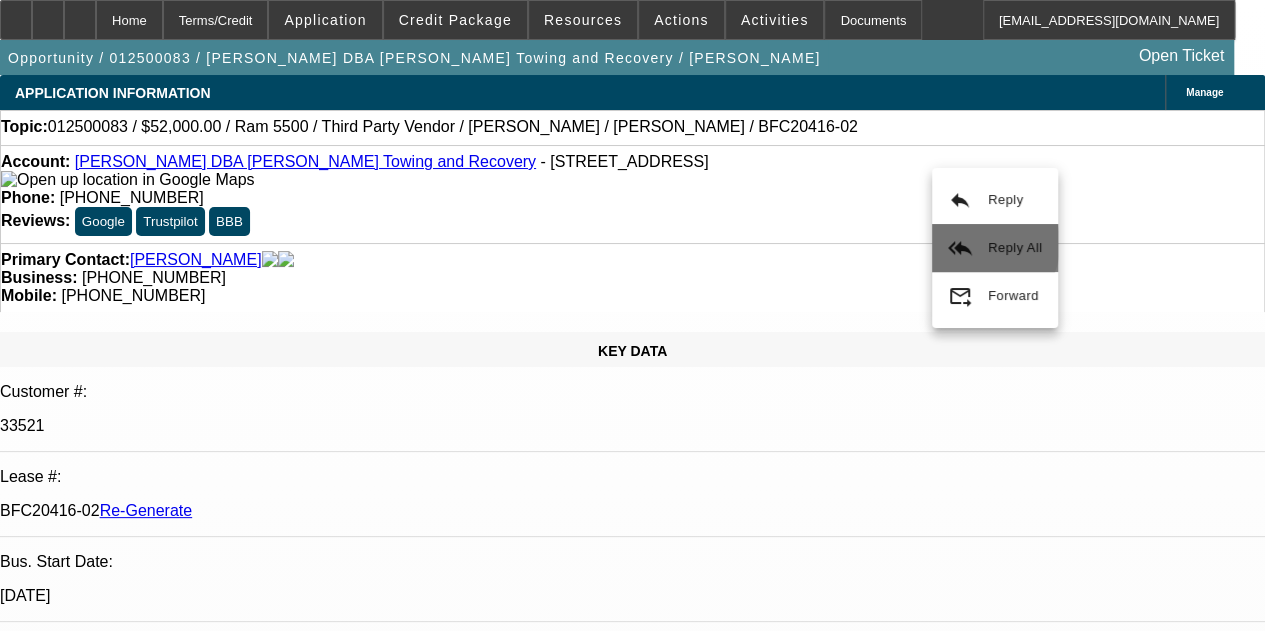 click on "reply_all
Reply All" at bounding box center (995, 248) 